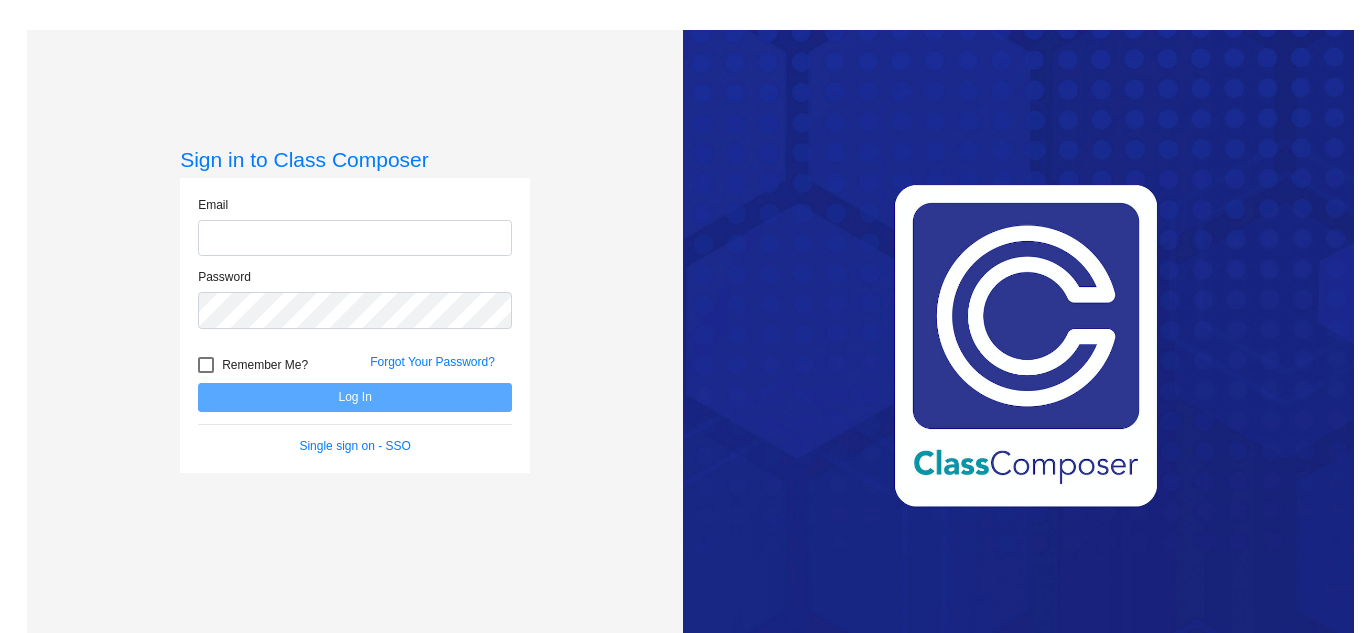 scroll, scrollTop: 0, scrollLeft: 0, axis: both 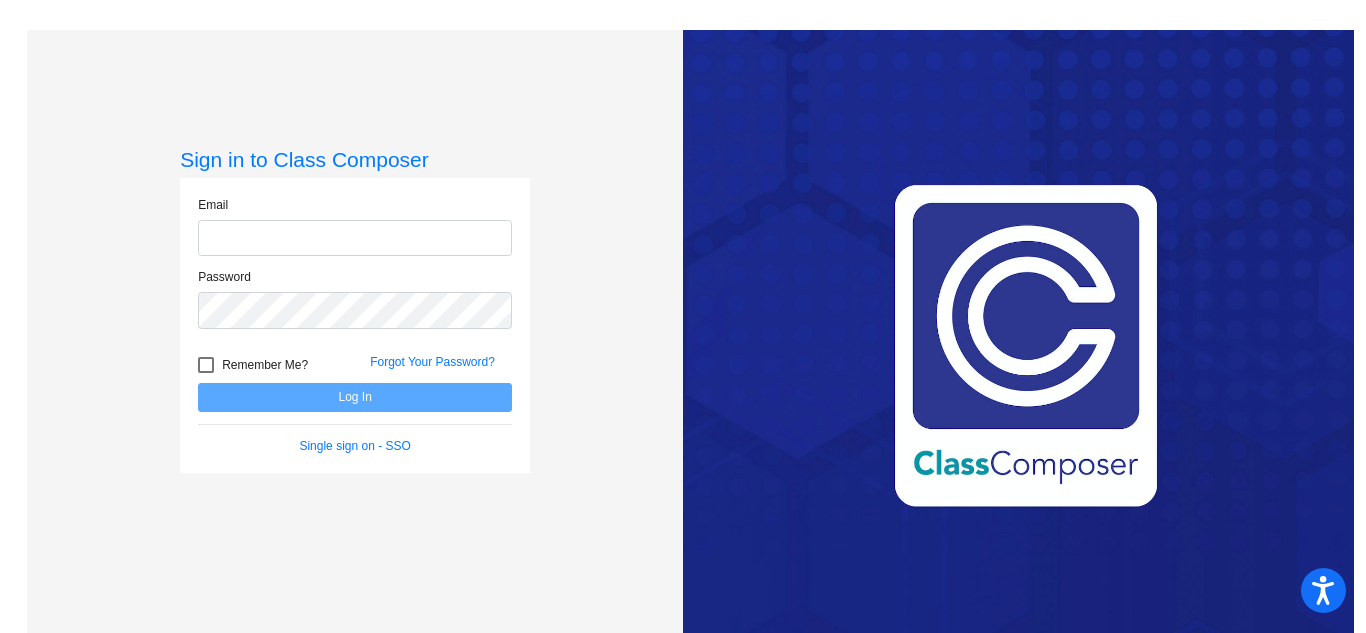 type on "[EMAIL_ADDRESS][DOMAIN_NAME]" 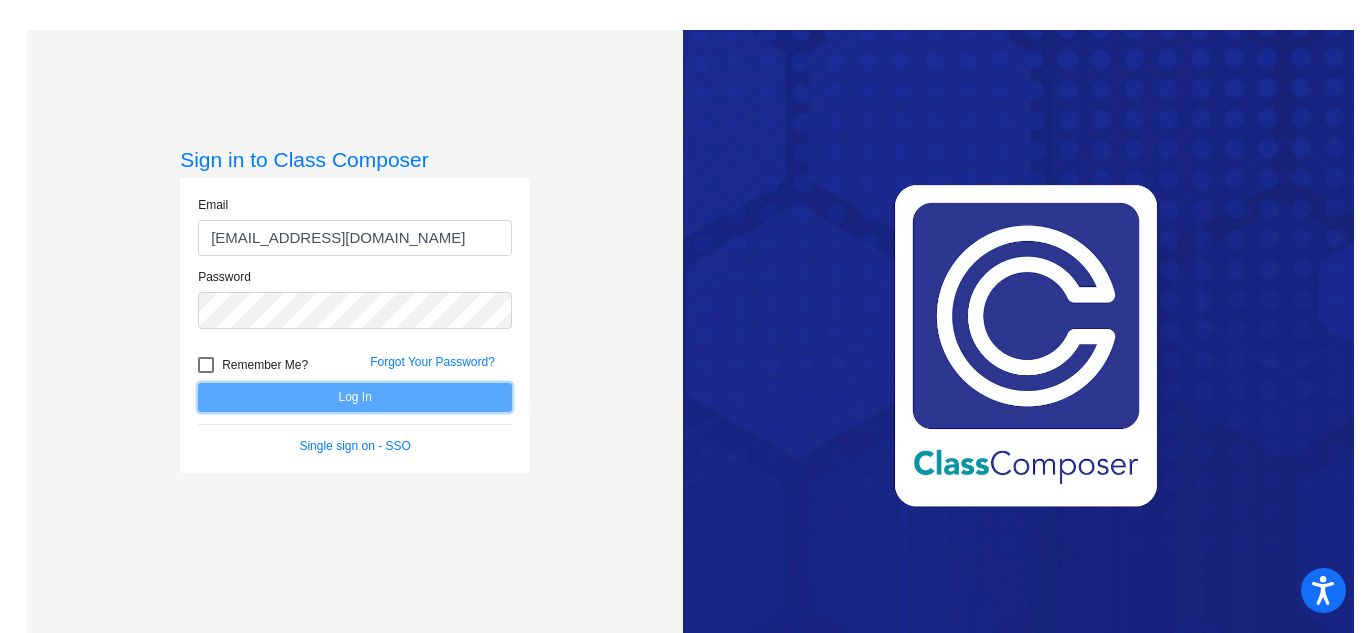 click on "Log In" 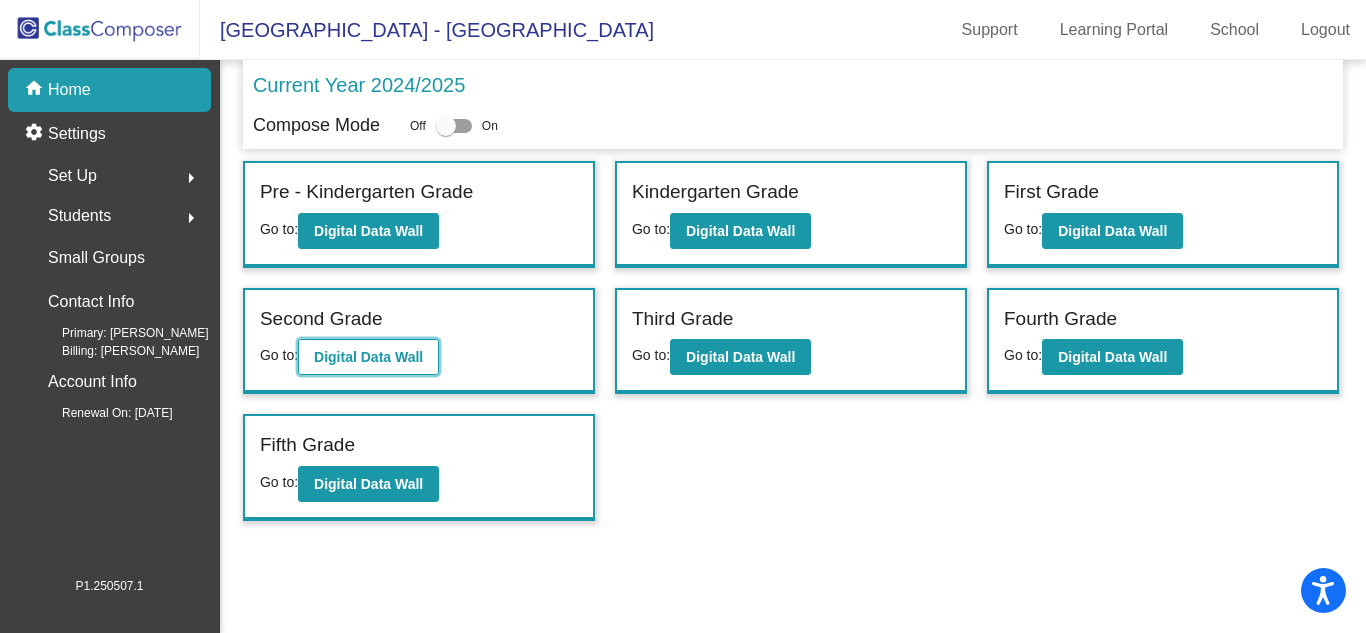 click on "Digital Data Wall" 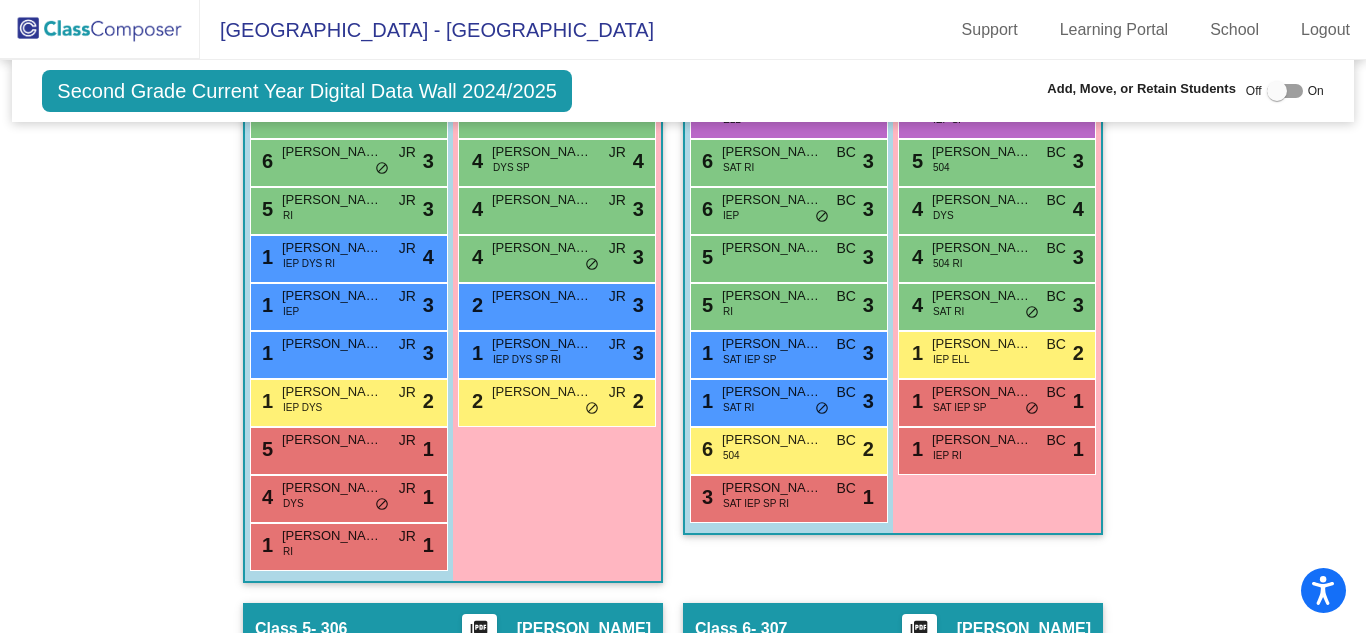 scroll, scrollTop: 1462, scrollLeft: 0, axis: vertical 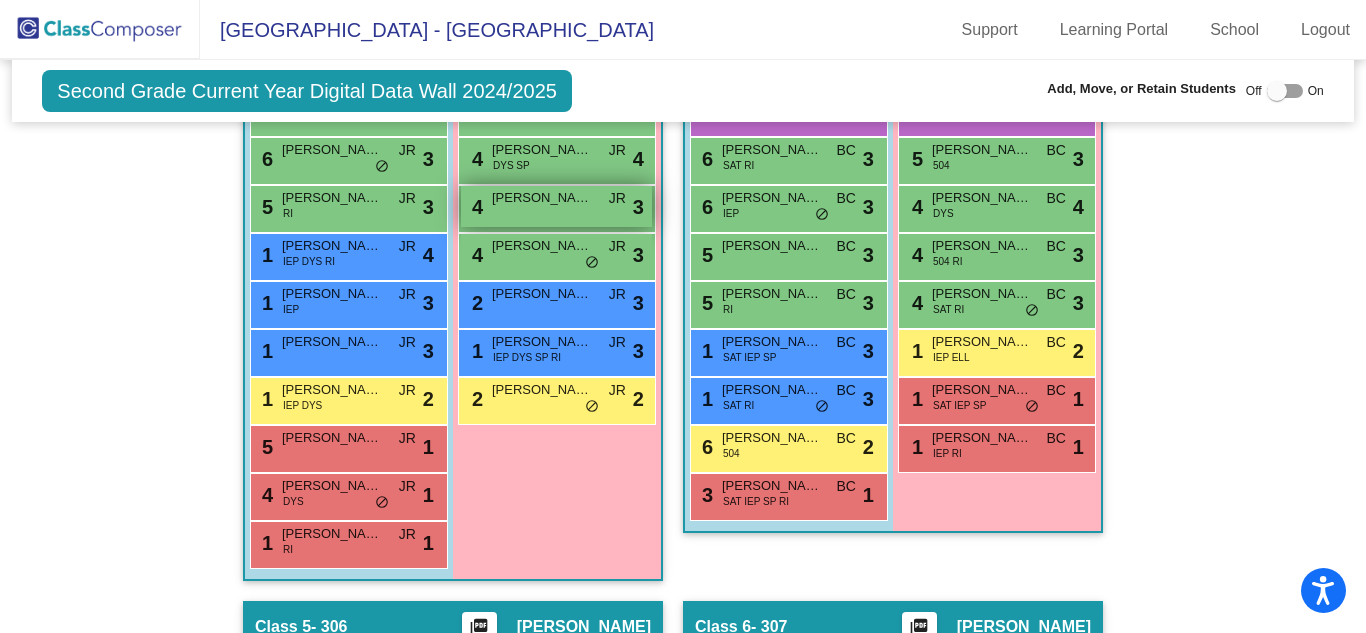 click on "[PERSON_NAME]" at bounding box center [542, 198] 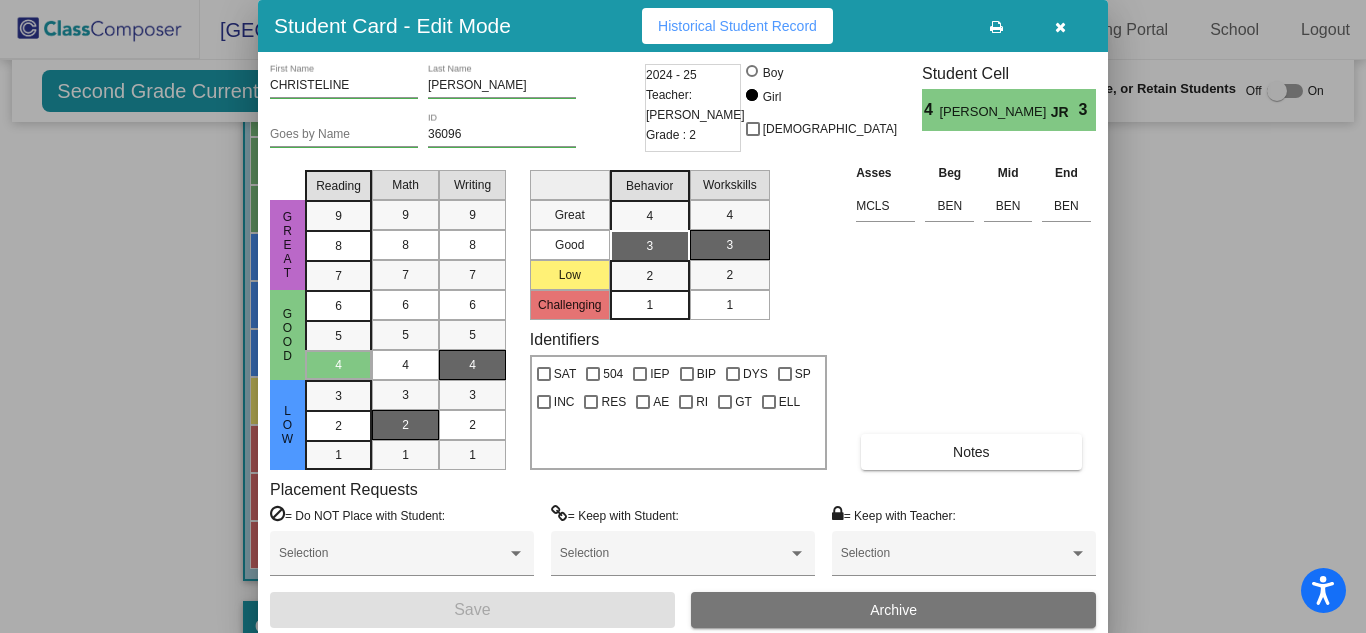 click on "Asses Beg Mid End MCLS BEN BEN BEN  Notes" at bounding box center (973, 316) 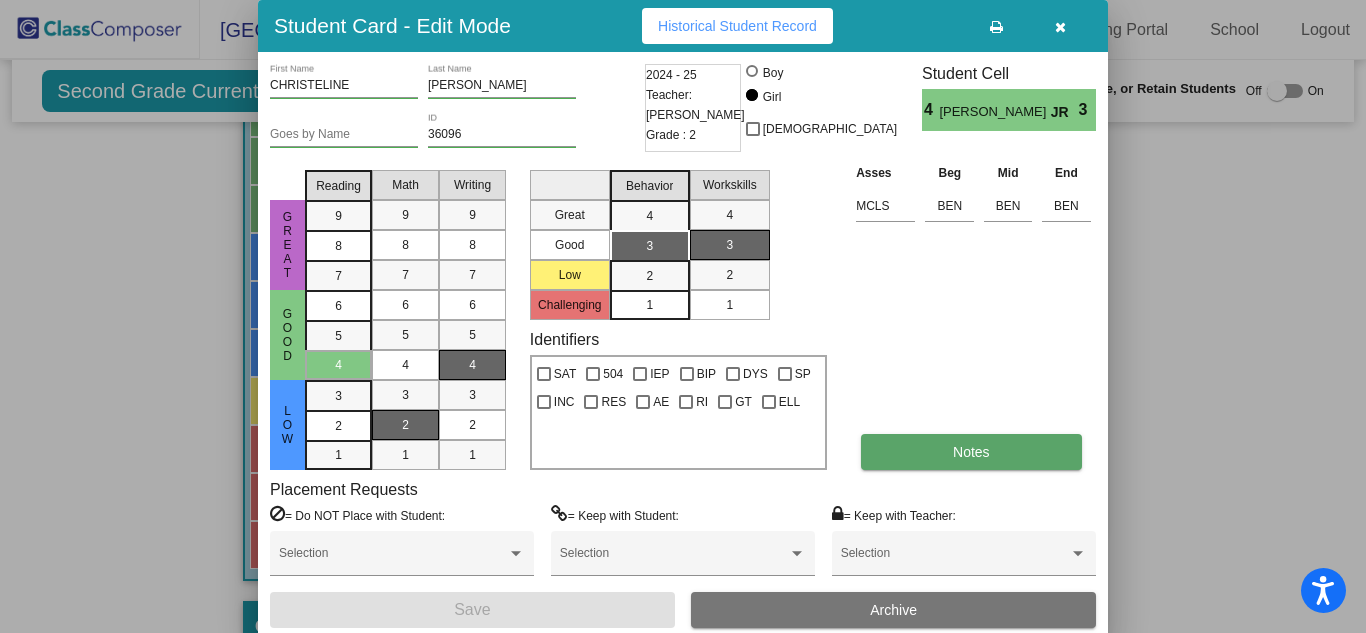 click on "Notes" at bounding box center [971, 452] 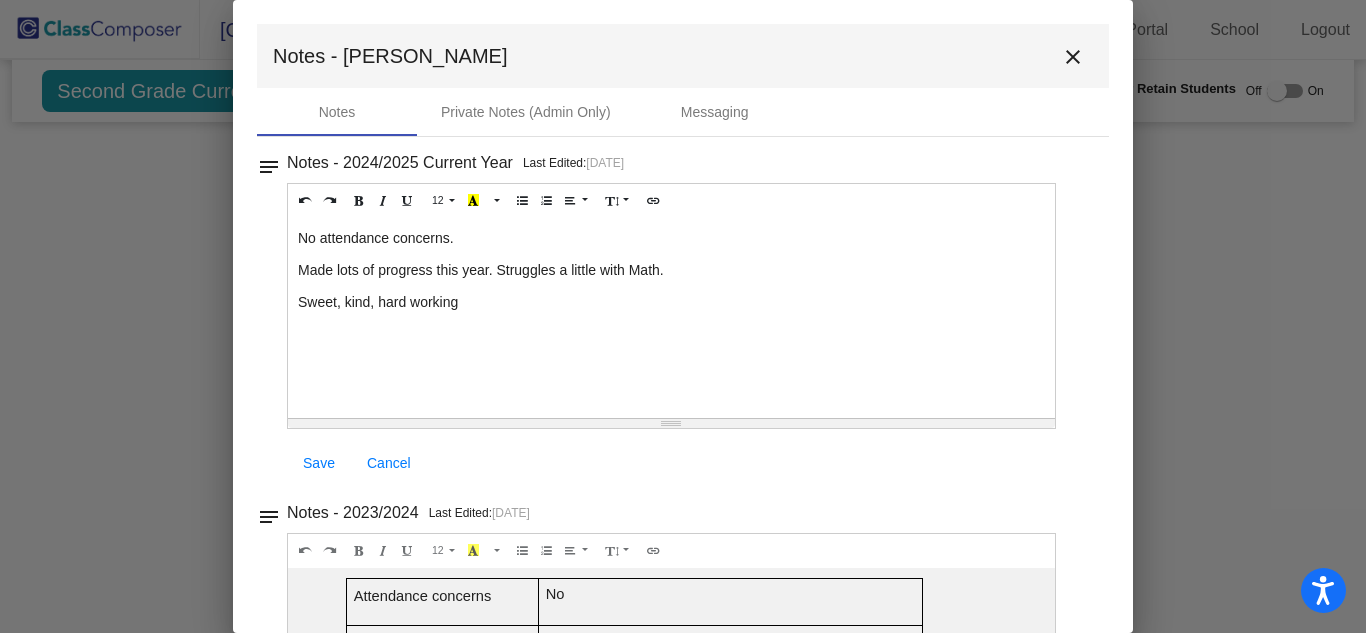 click on "close" at bounding box center [1073, 57] 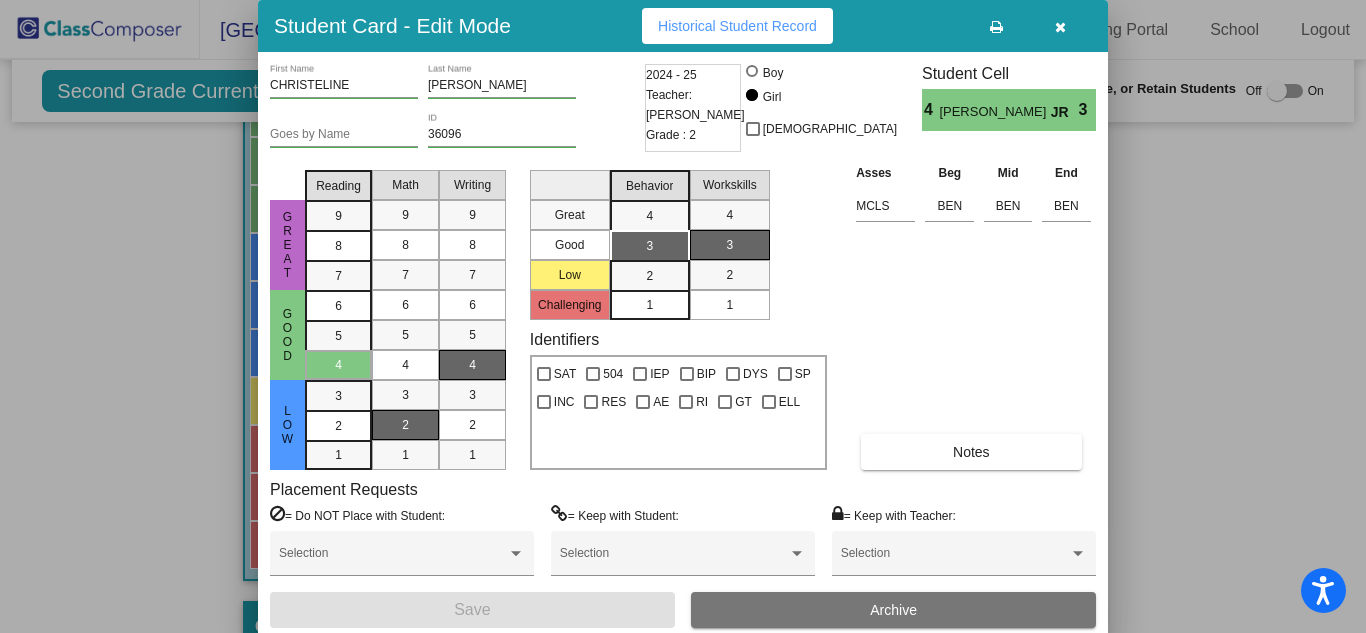 click at bounding box center [1060, 27] 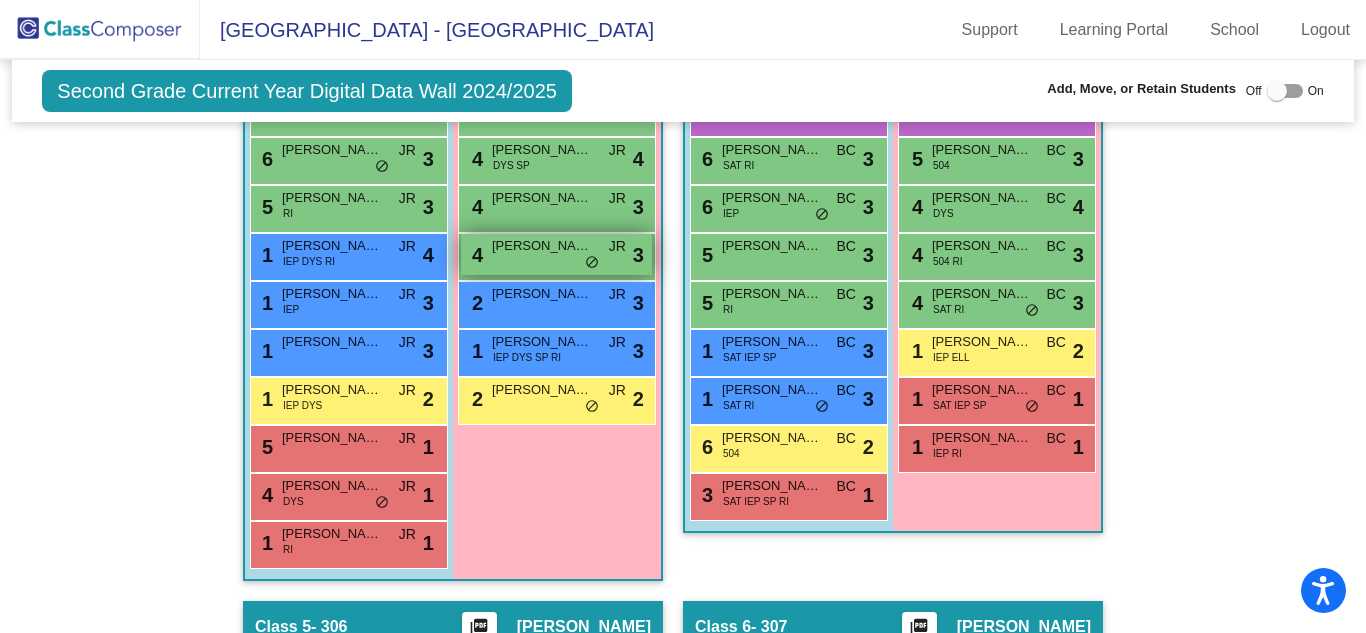 click on "[PERSON_NAME]" at bounding box center [542, 246] 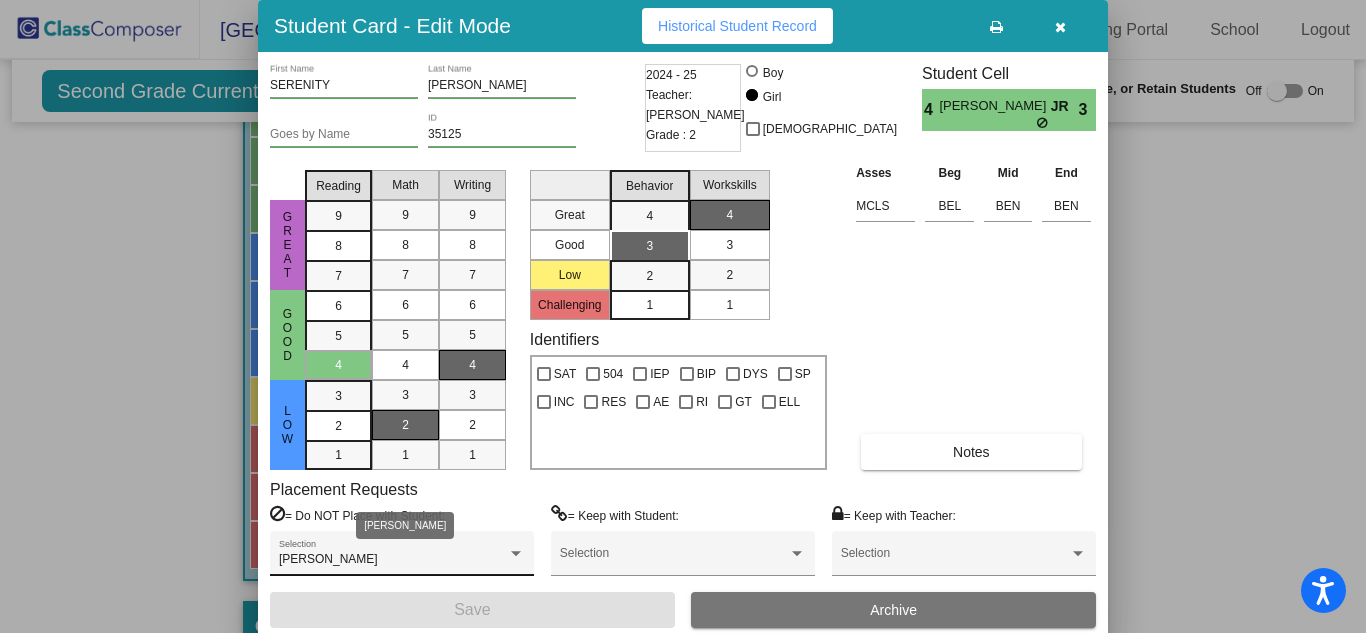 click at bounding box center [516, 554] 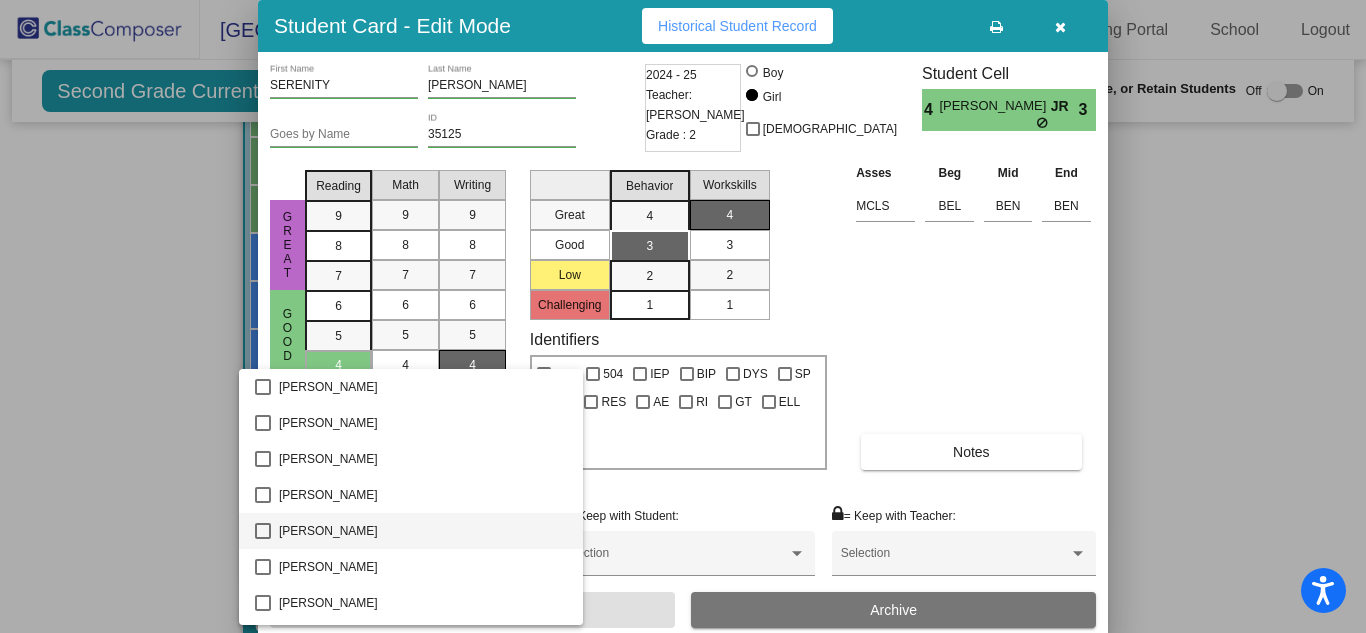 scroll, scrollTop: 1511, scrollLeft: 0, axis: vertical 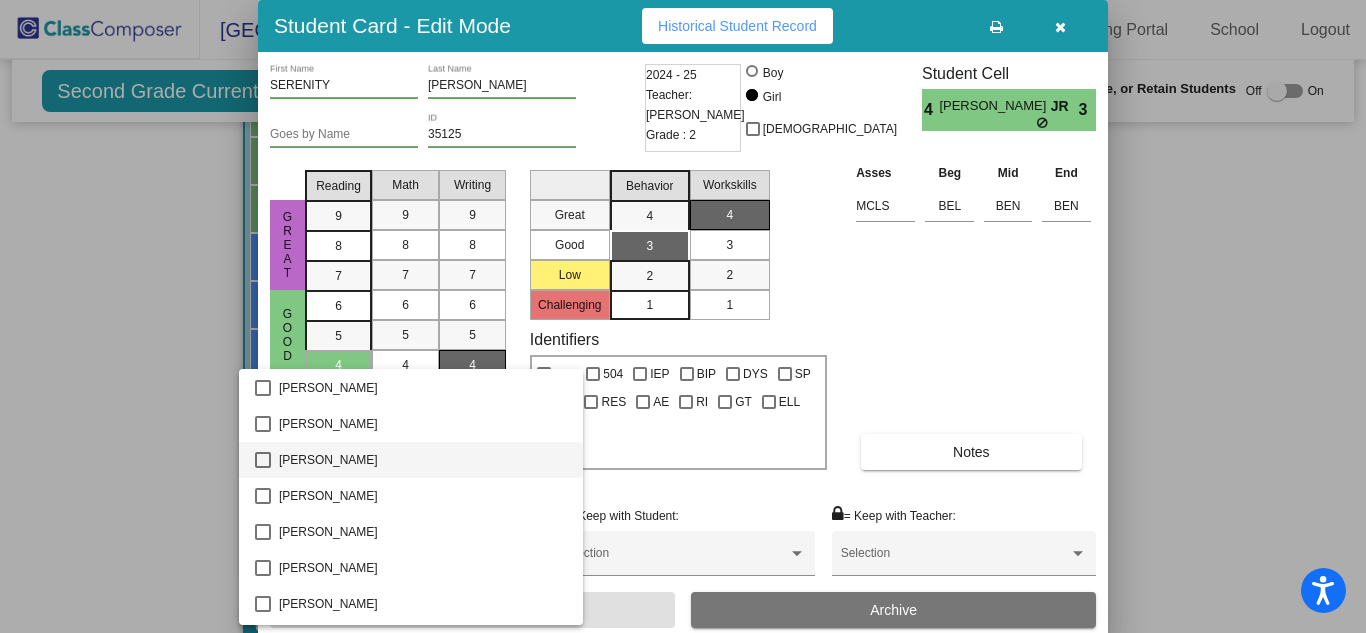 click at bounding box center [263, 460] 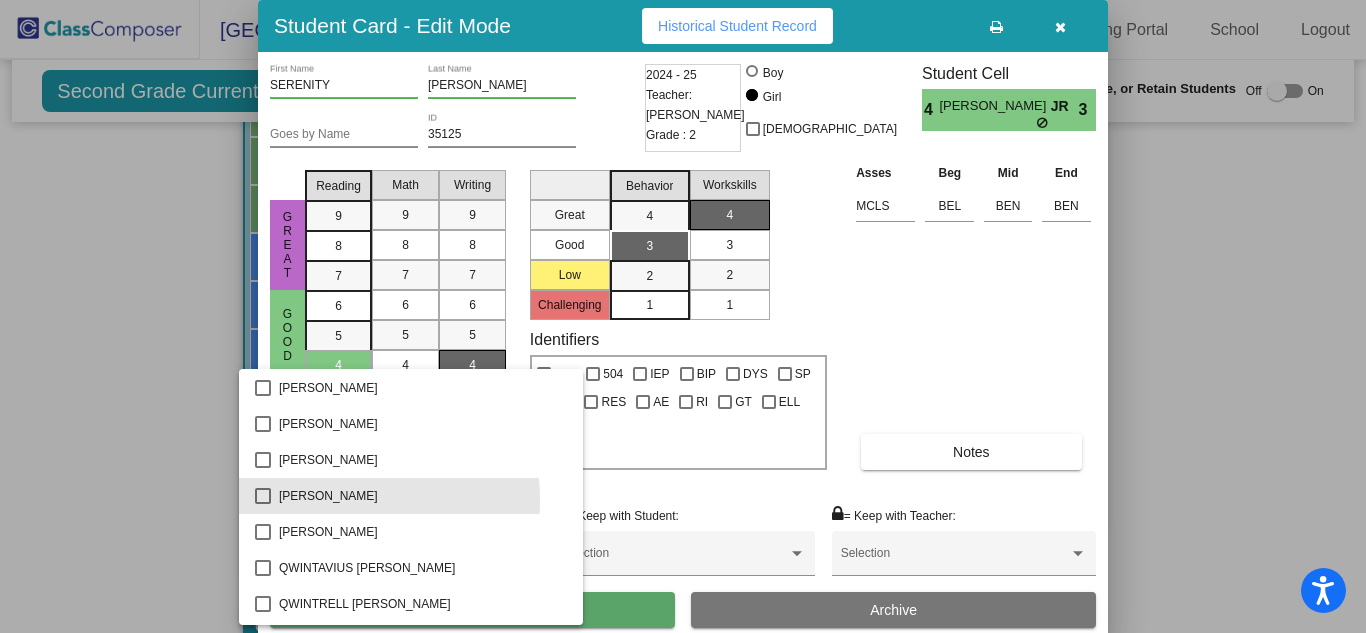 scroll, scrollTop: 4403, scrollLeft: 0, axis: vertical 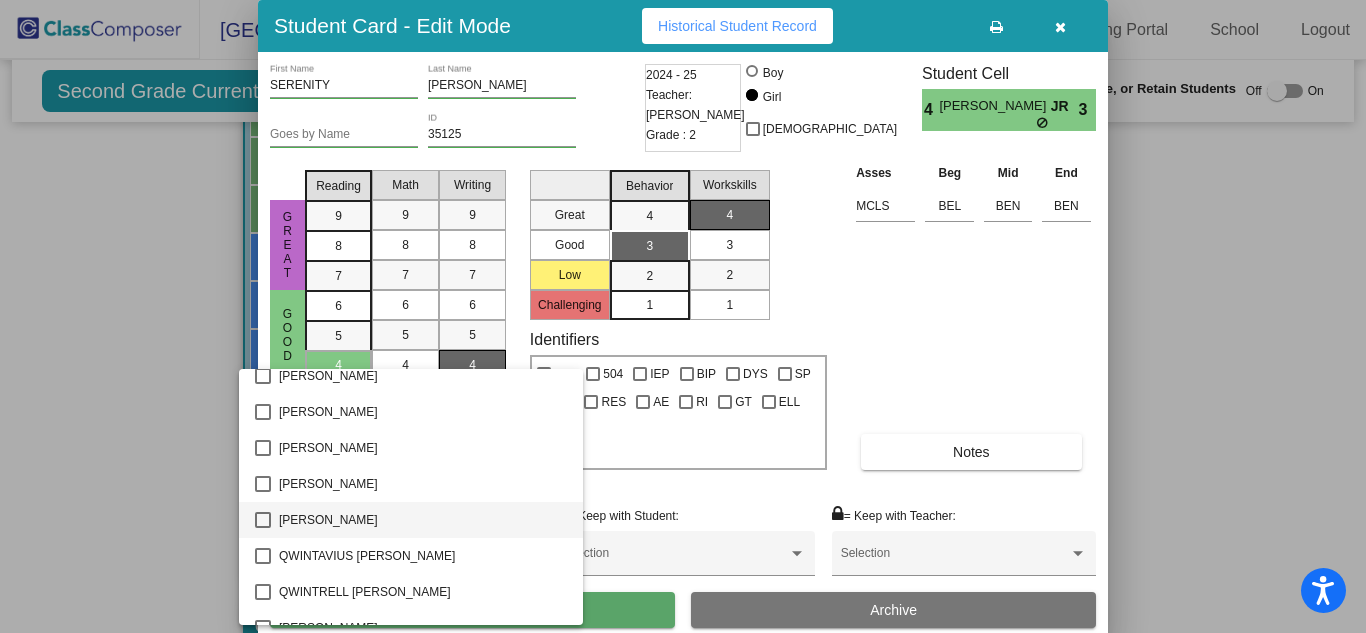 click at bounding box center [263, 520] 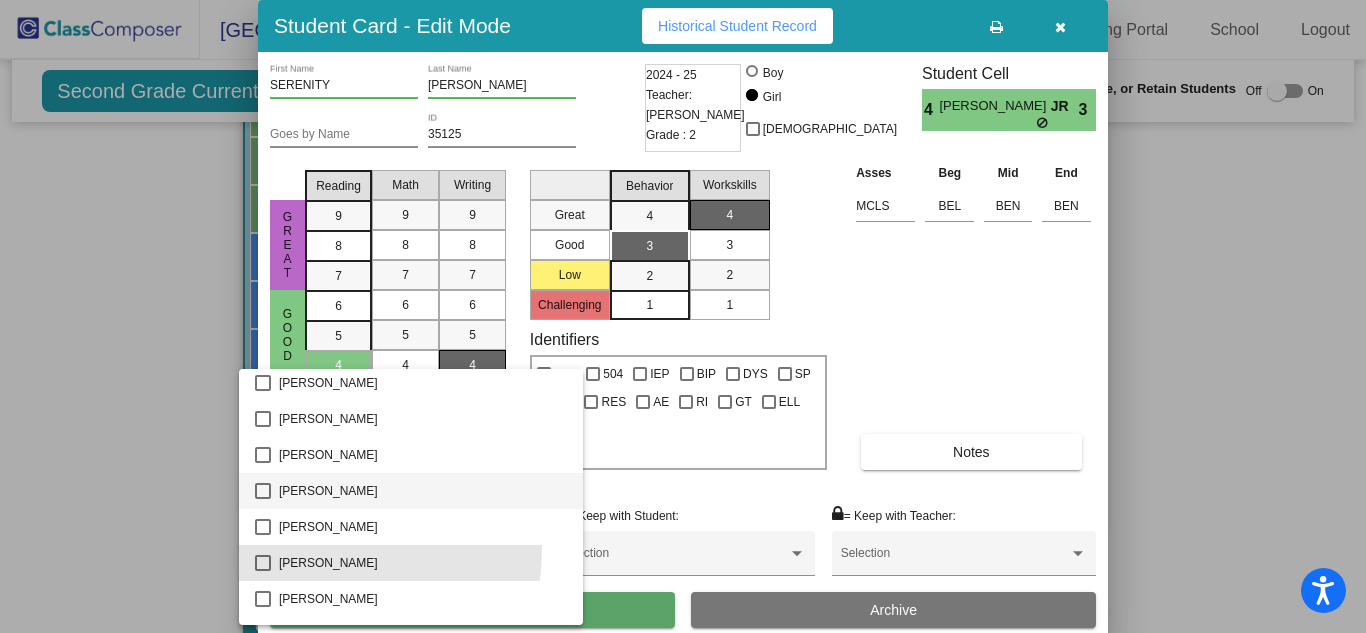 scroll, scrollTop: 107, scrollLeft: 0, axis: vertical 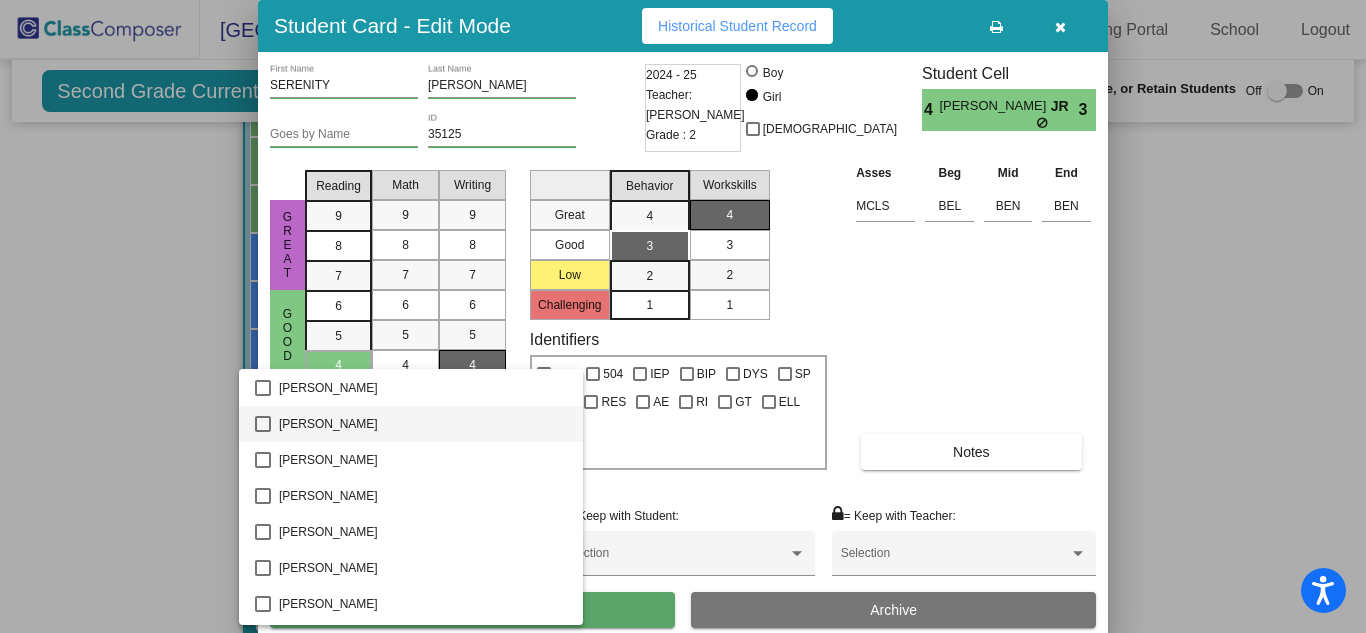 click at bounding box center [263, 424] 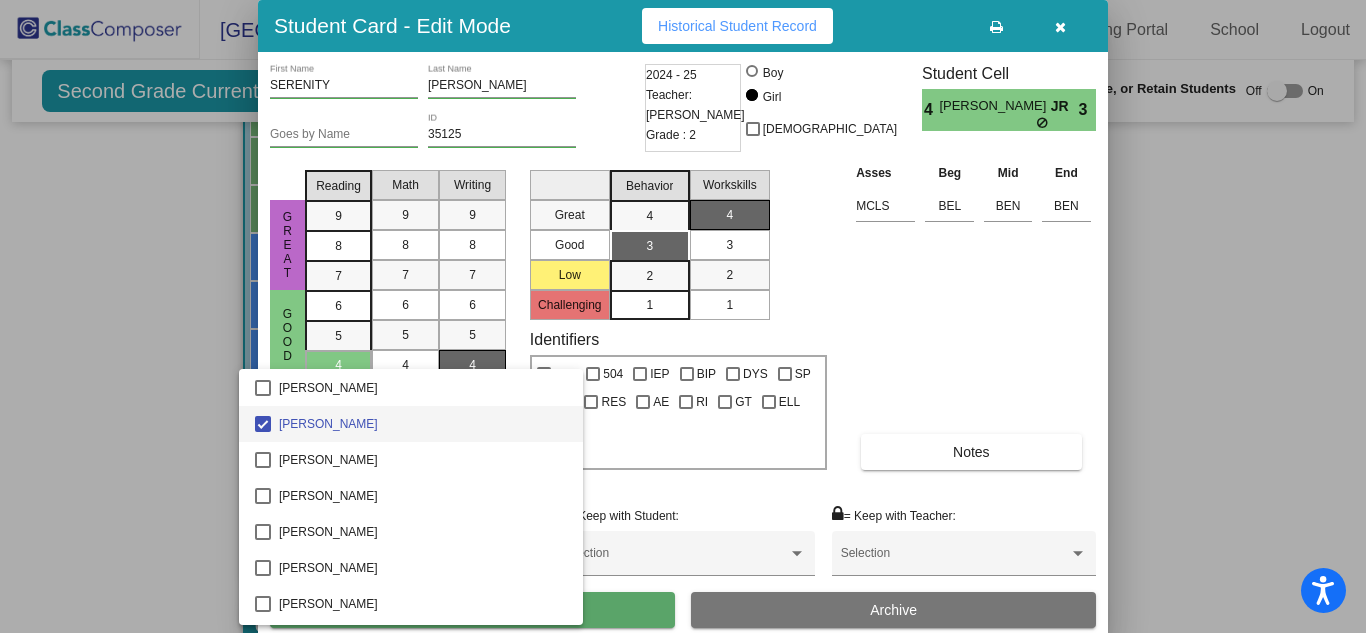 click at bounding box center (683, 316) 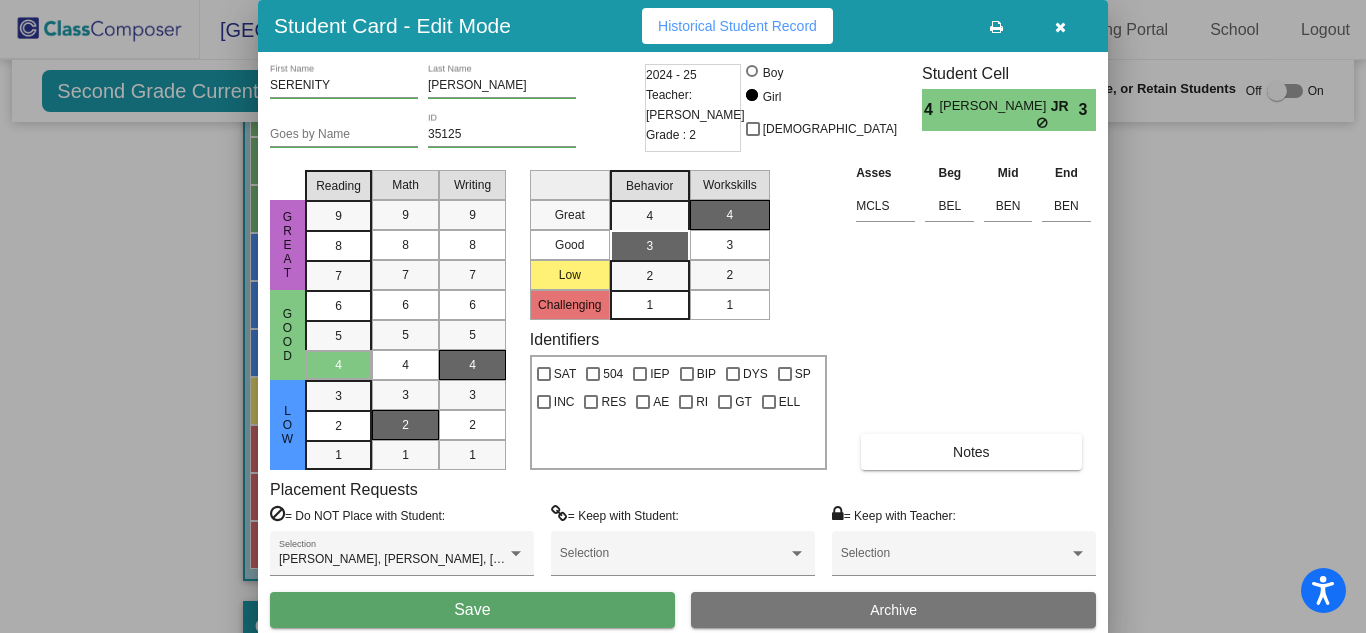 click on "Save" at bounding box center (472, 610) 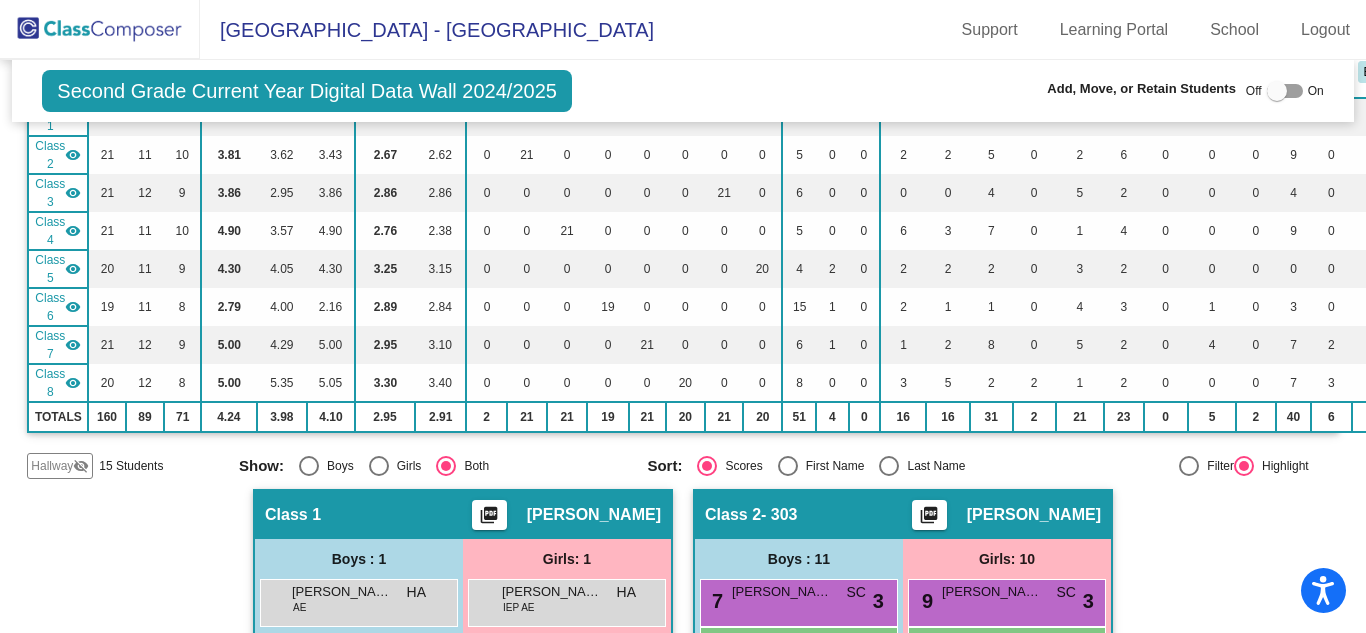scroll, scrollTop: 0, scrollLeft: 0, axis: both 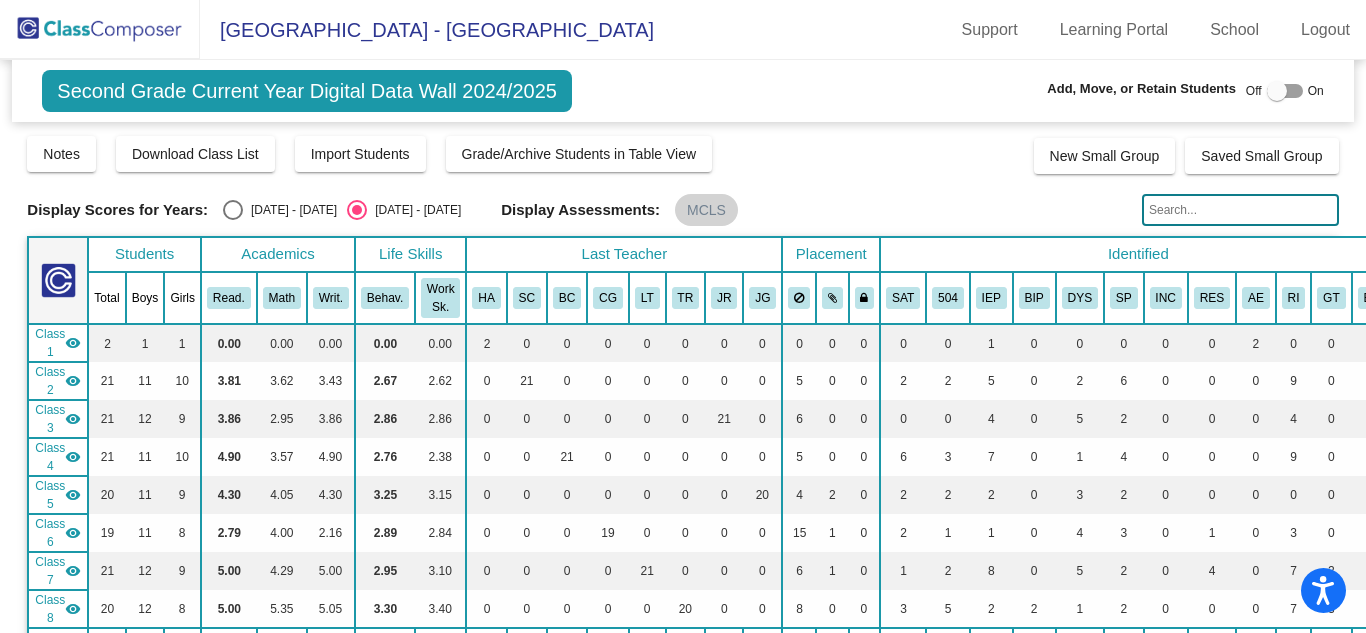 click 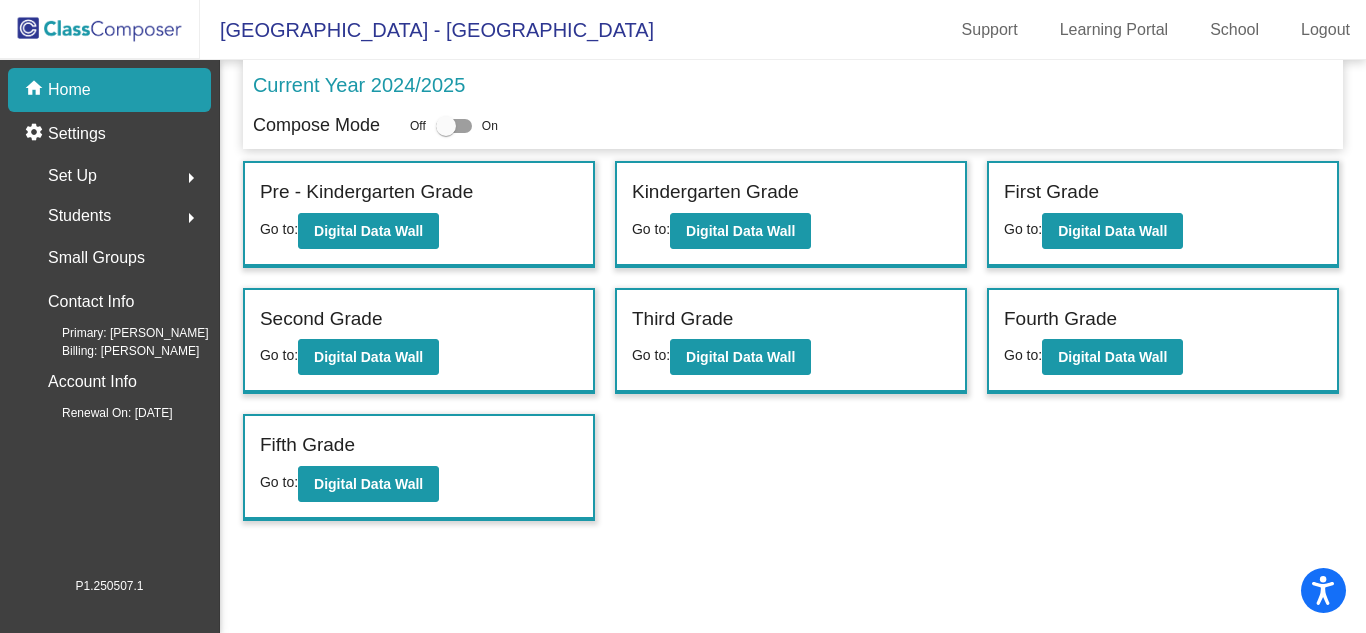 click at bounding box center [446, 126] 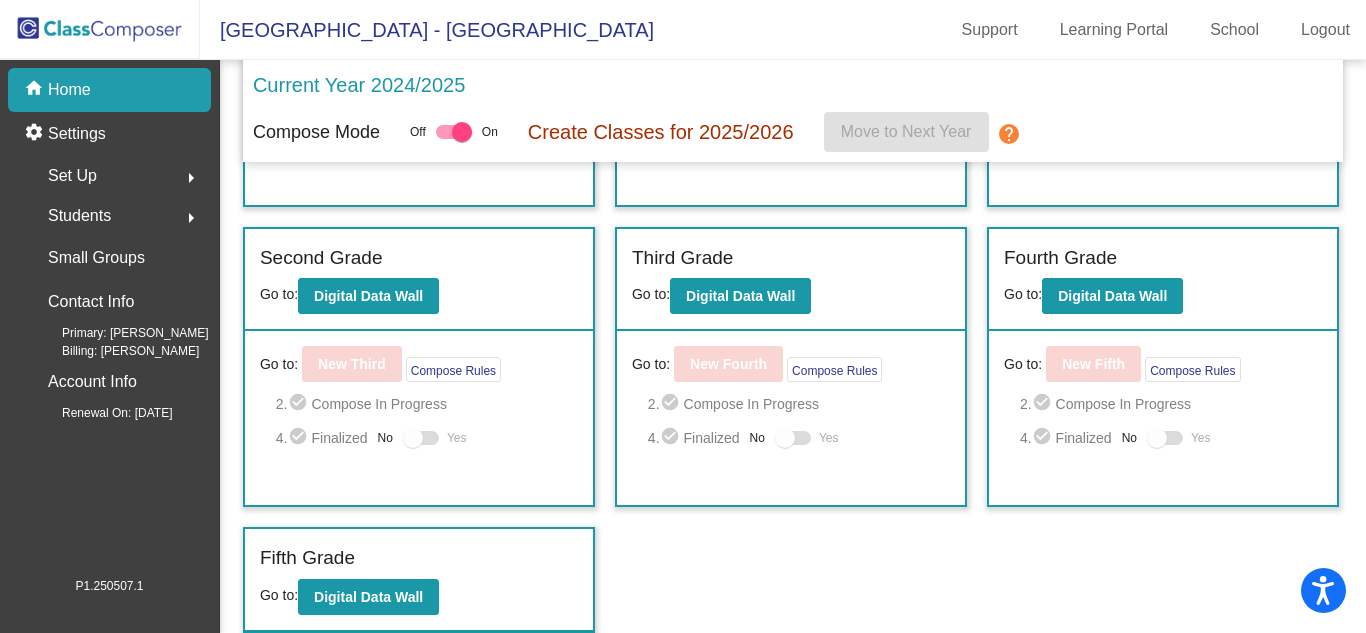 scroll, scrollTop: 249, scrollLeft: 0, axis: vertical 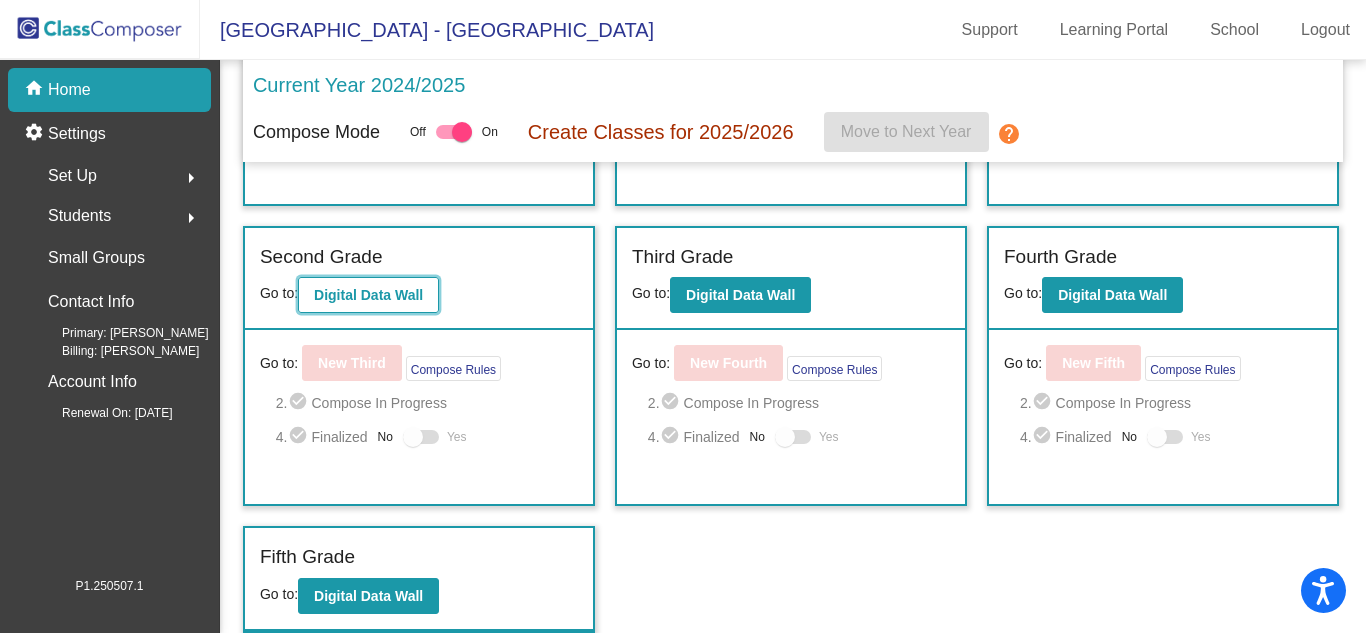 click on "Digital Data Wall" 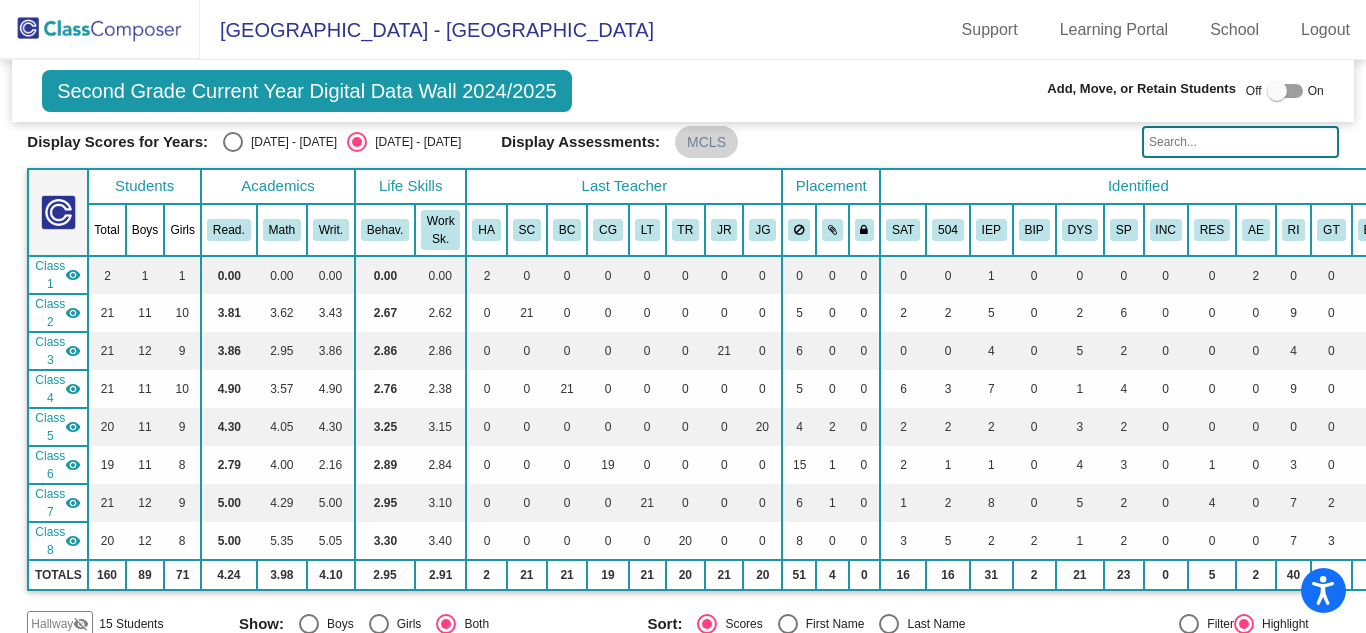 scroll, scrollTop: 0, scrollLeft: 0, axis: both 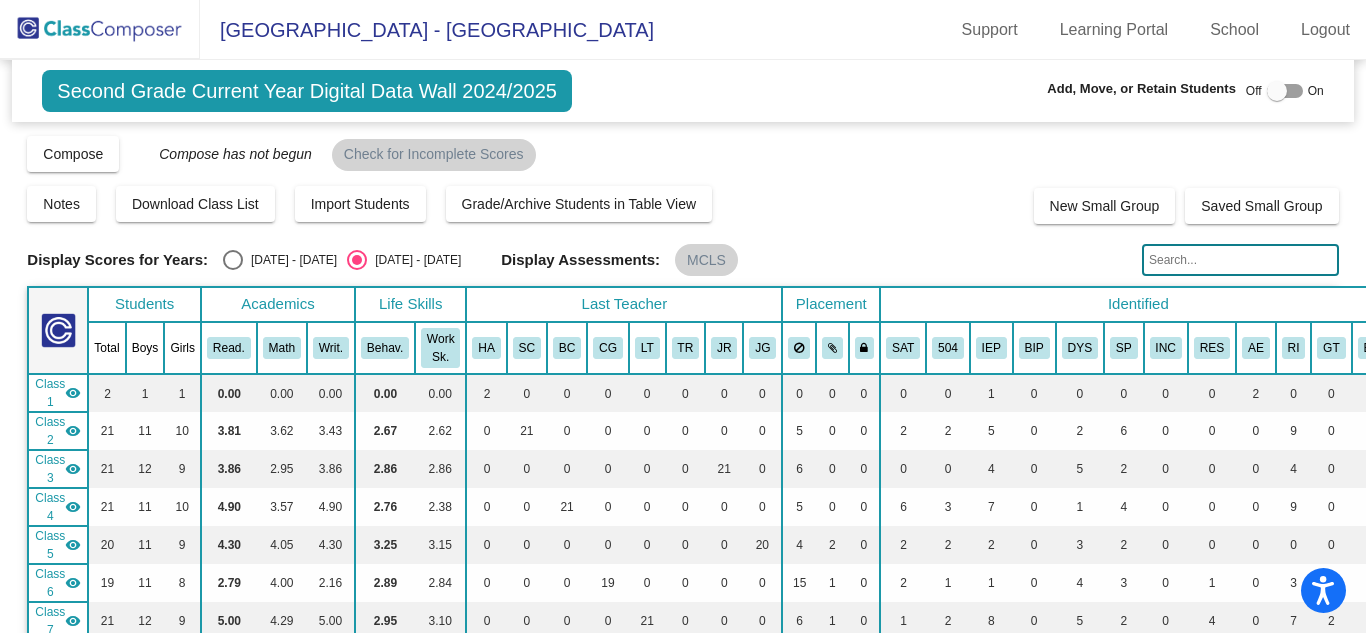 click 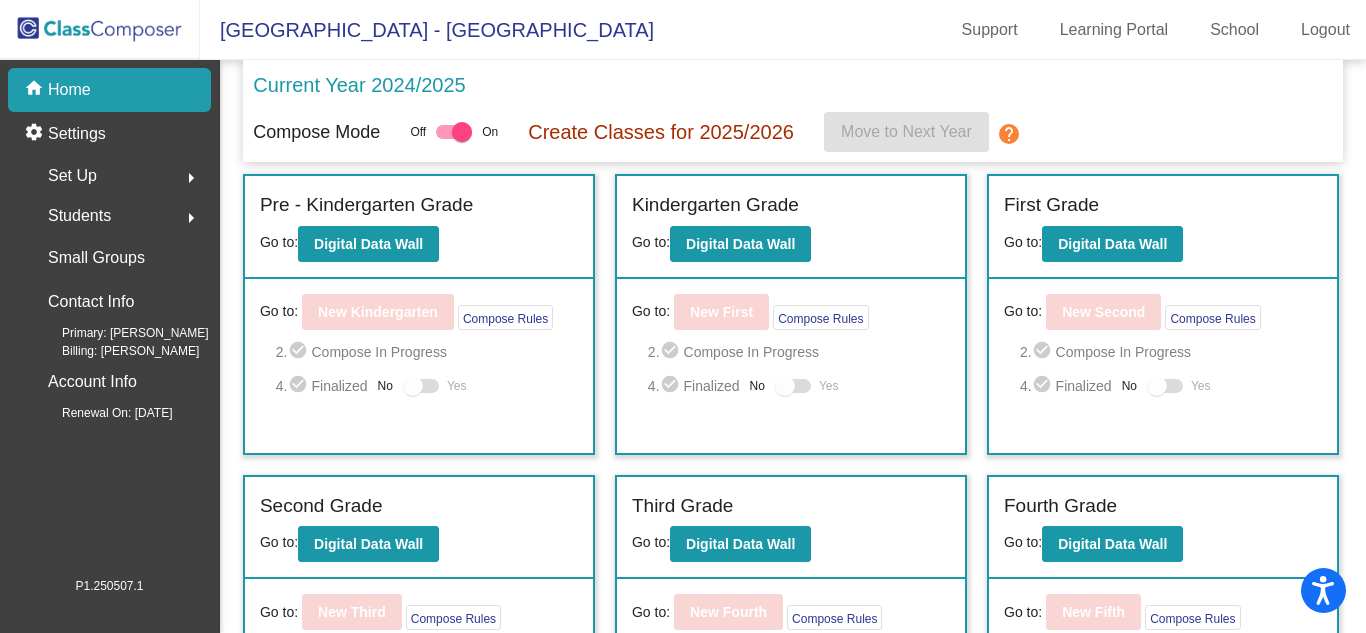click on "Students  arrow_right" 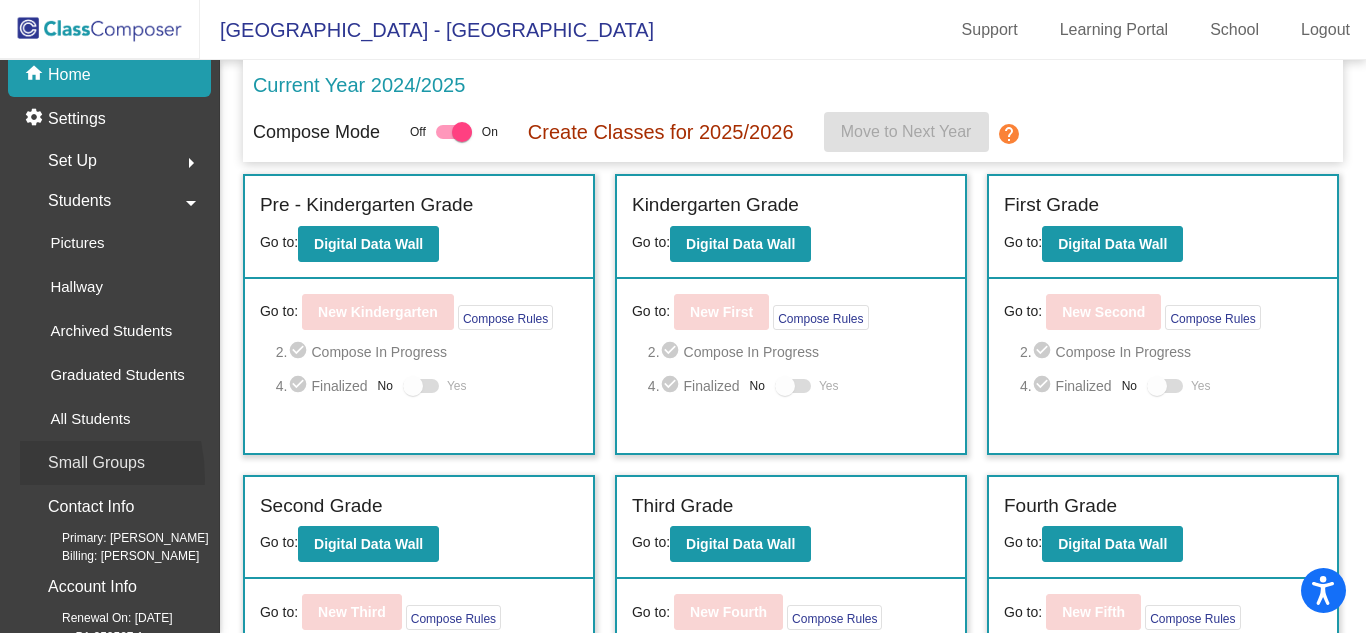 scroll, scrollTop: 0, scrollLeft: 0, axis: both 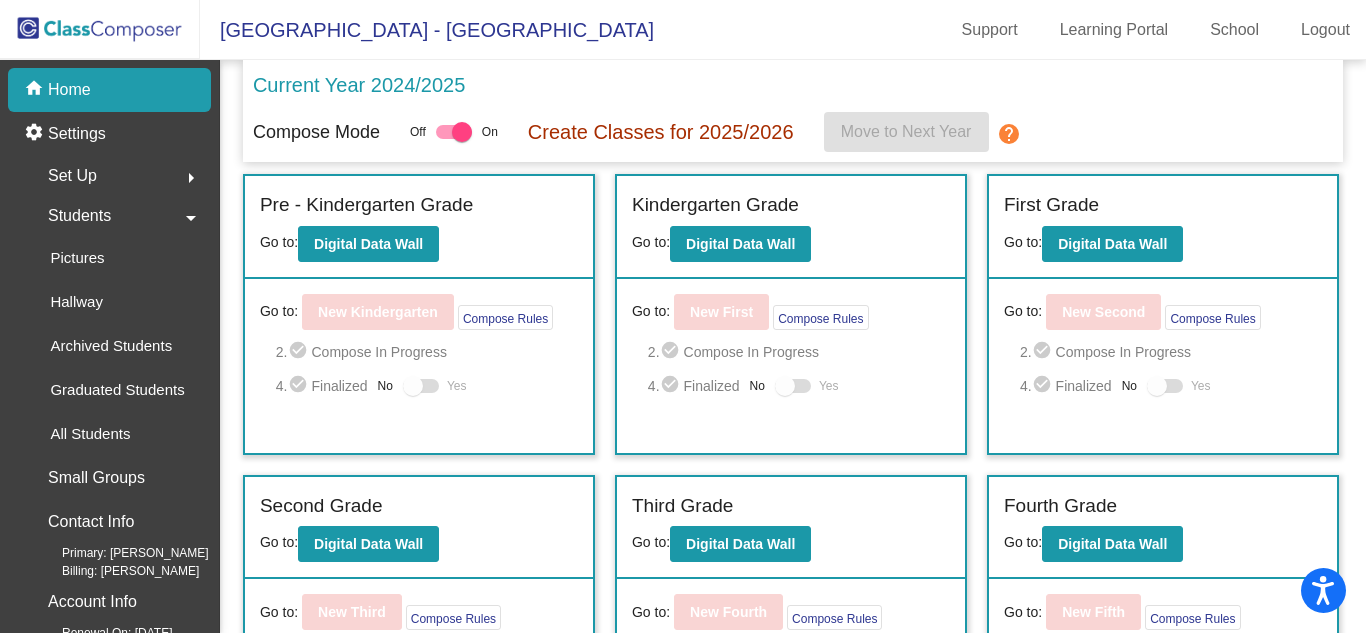 click on "Set Up" 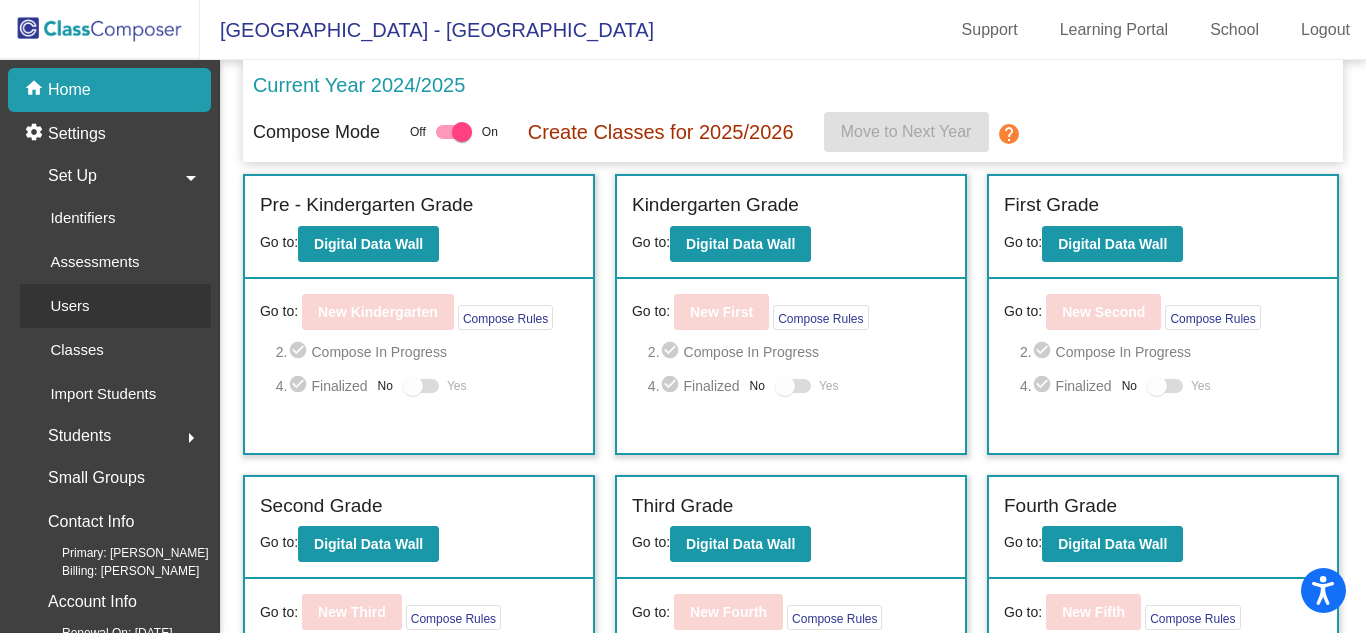 click on "Users" 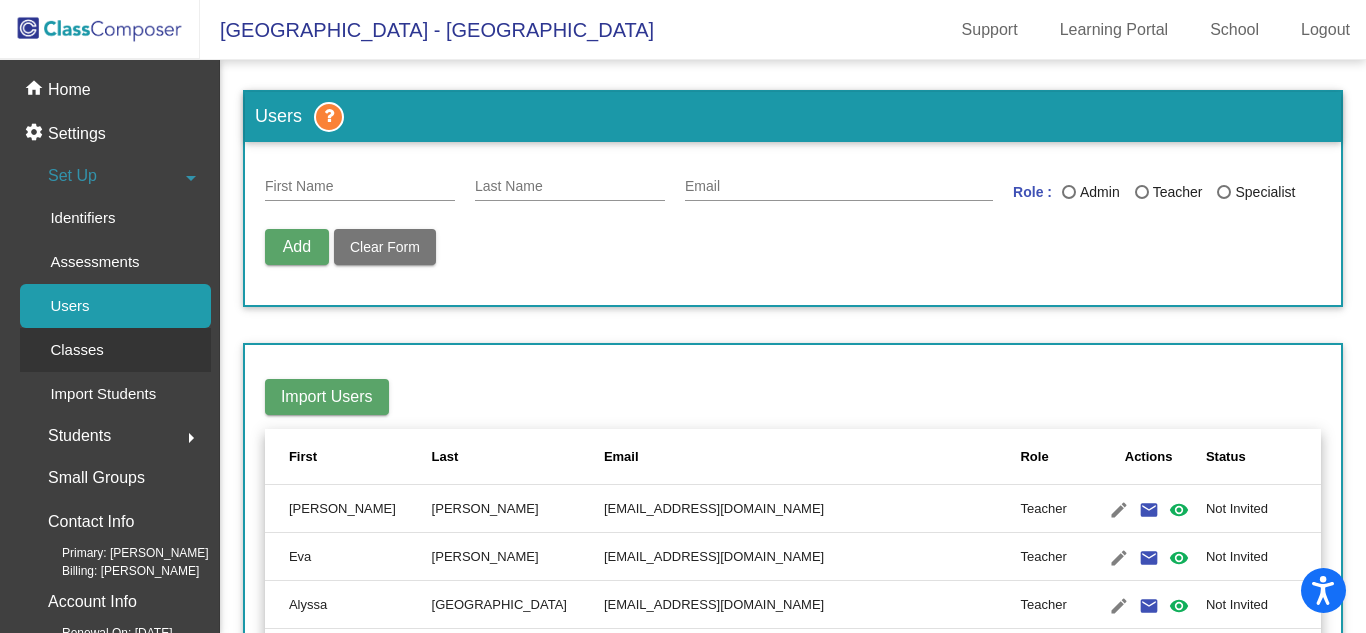 click on "Classes" 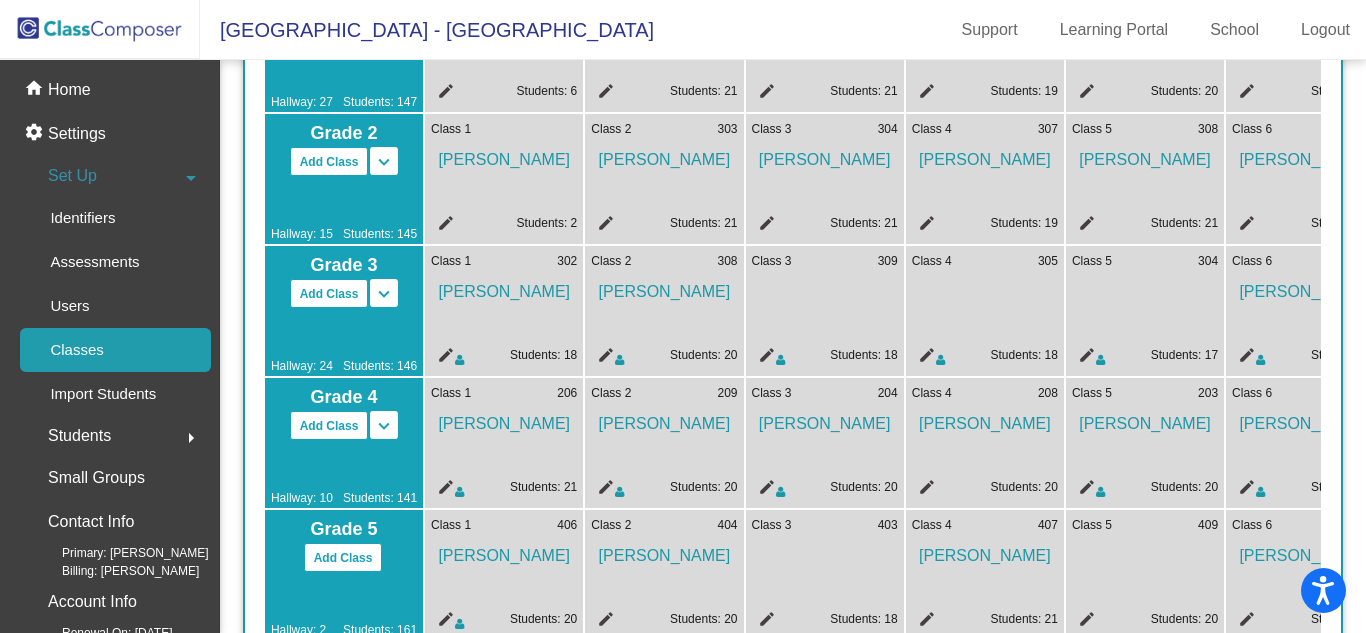 scroll, scrollTop: 532, scrollLeft: 0, axis: vertical 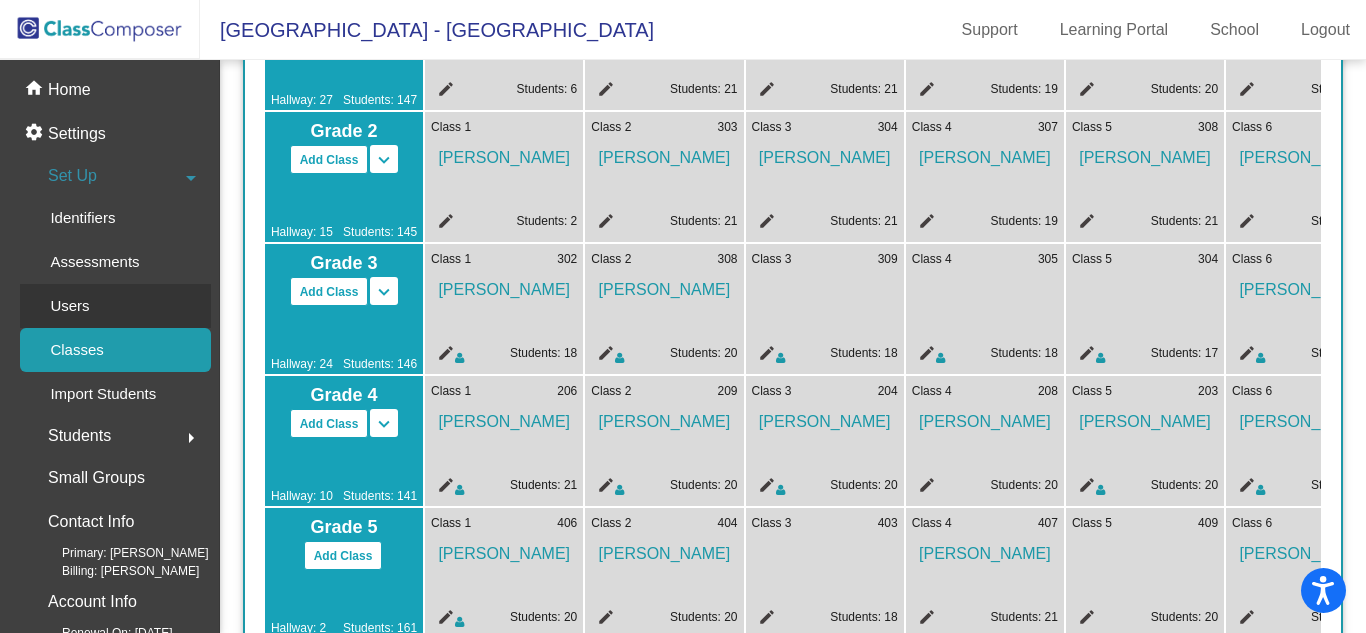 click on "Users" 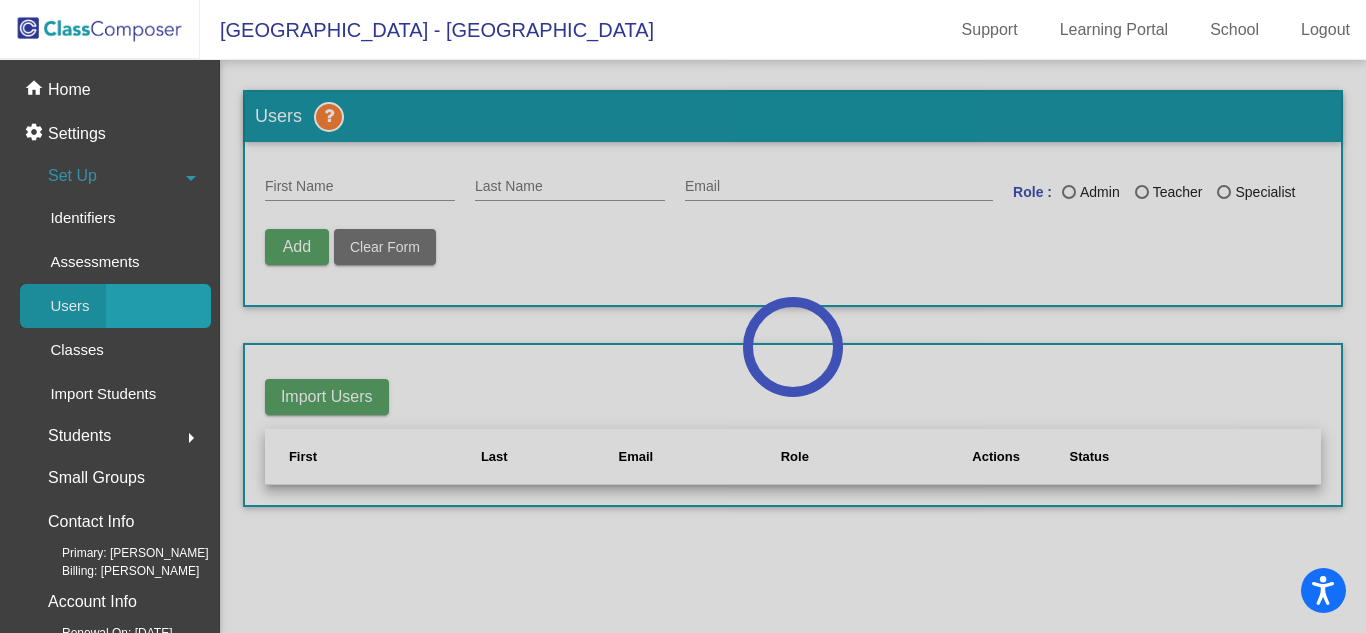 scroll, scrollTop: 0, scrollLeft: 0, axis: both 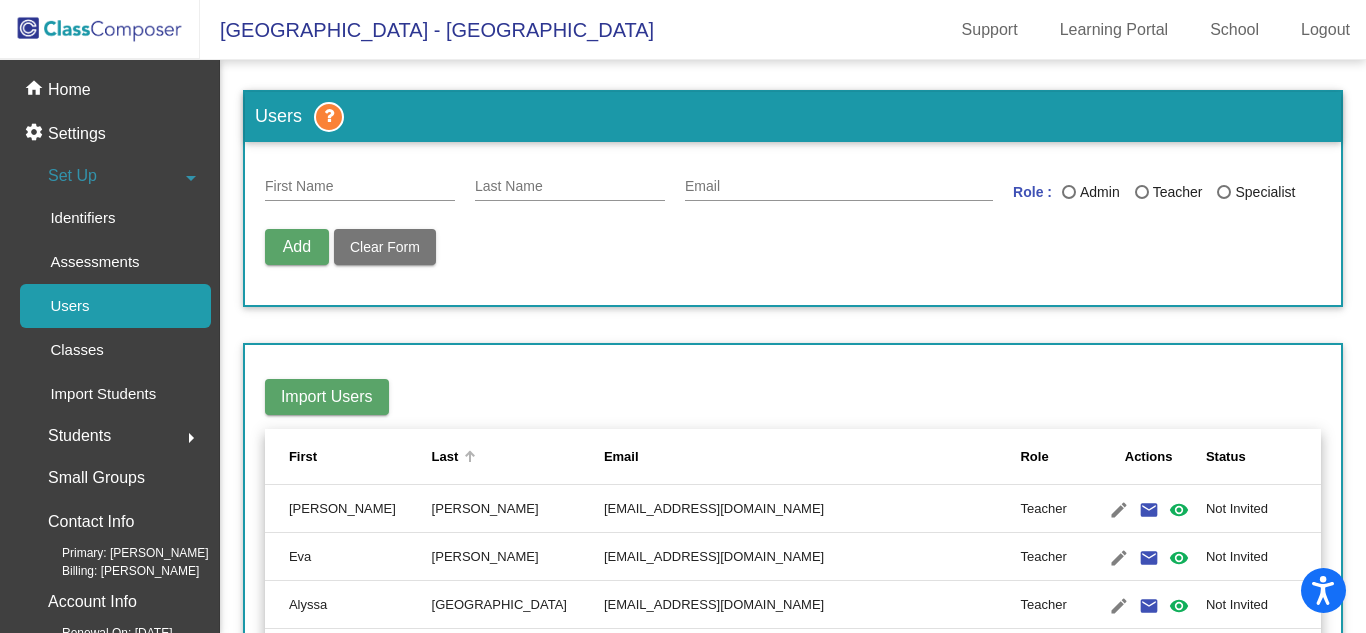 click on "Last" 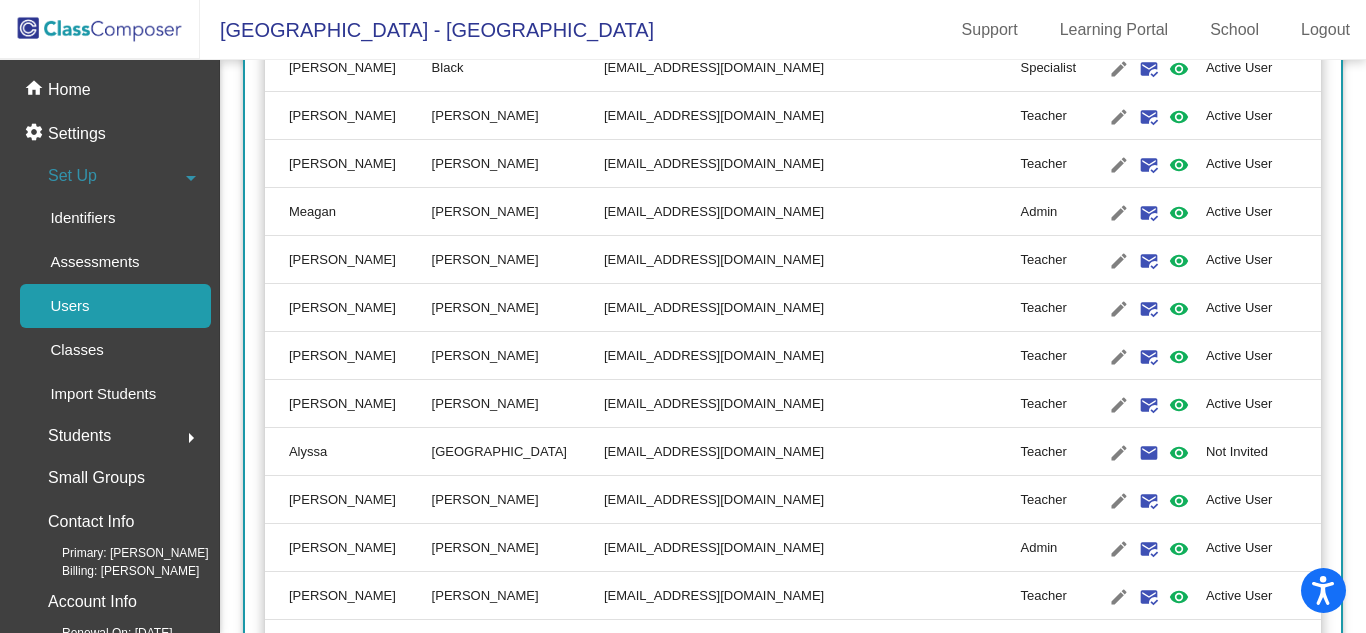 scroll, scrollTop: 739, scrollLeft: 0, axis: vertical 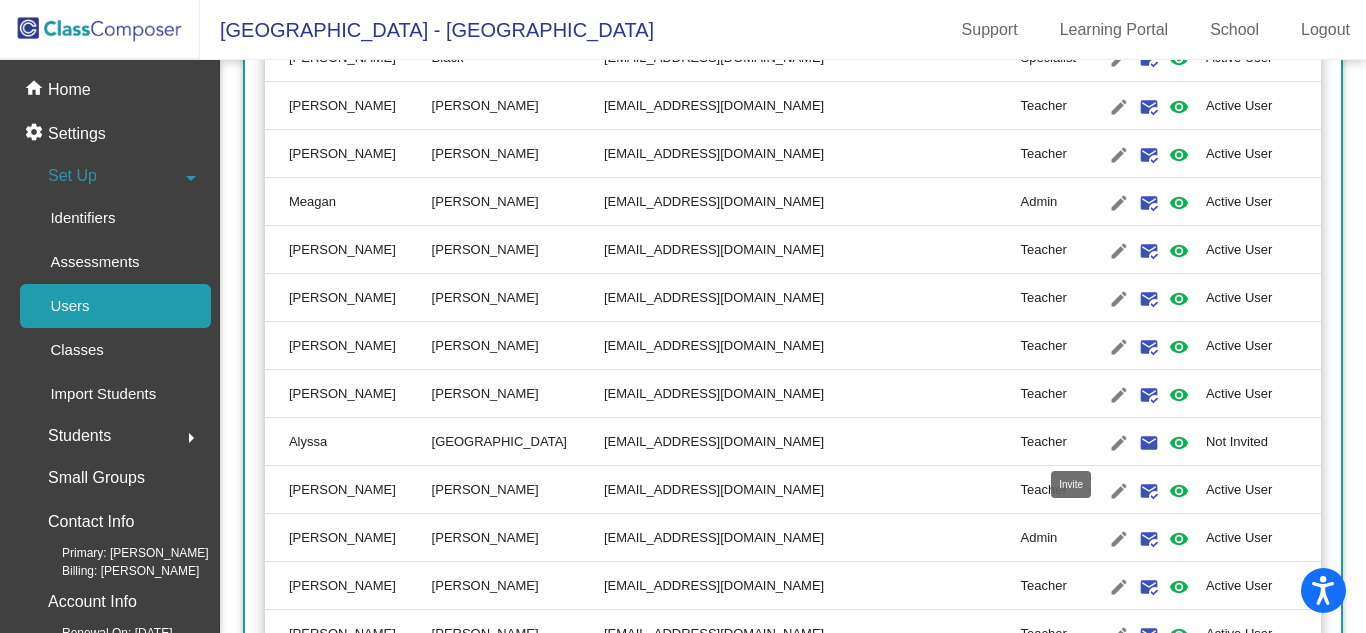 click on "email" 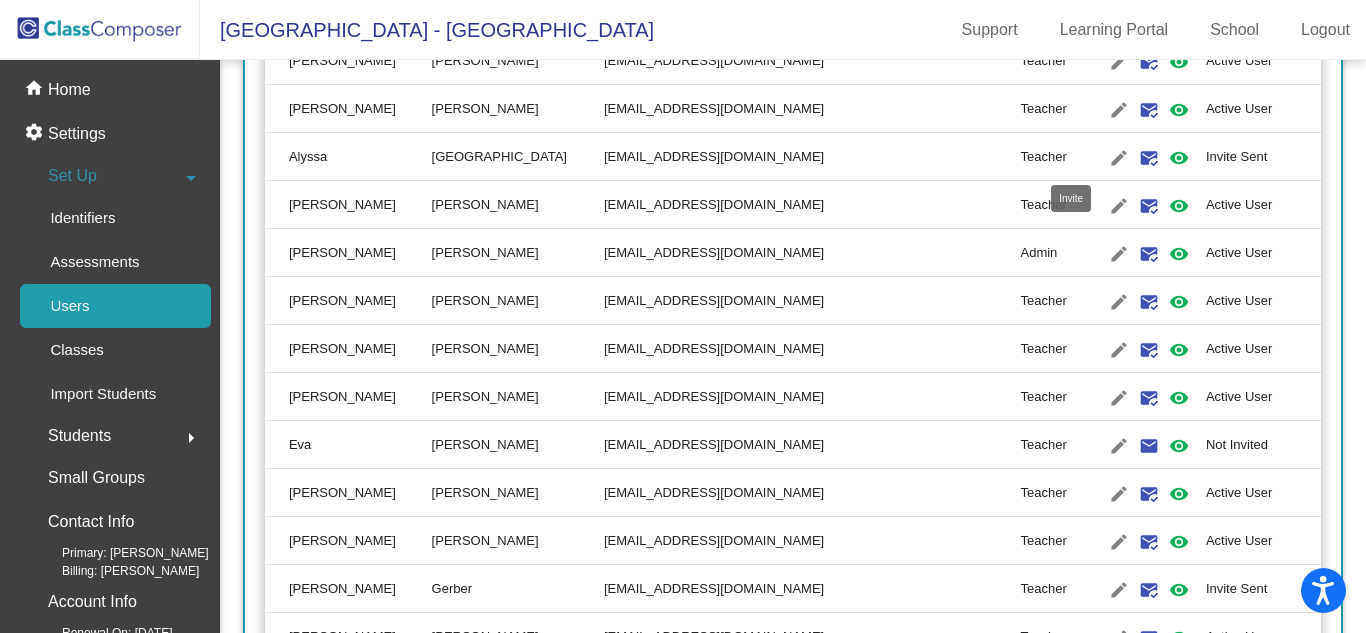 scroll, scrollTop: 1030, scrollLeft: 0, axis: vertical 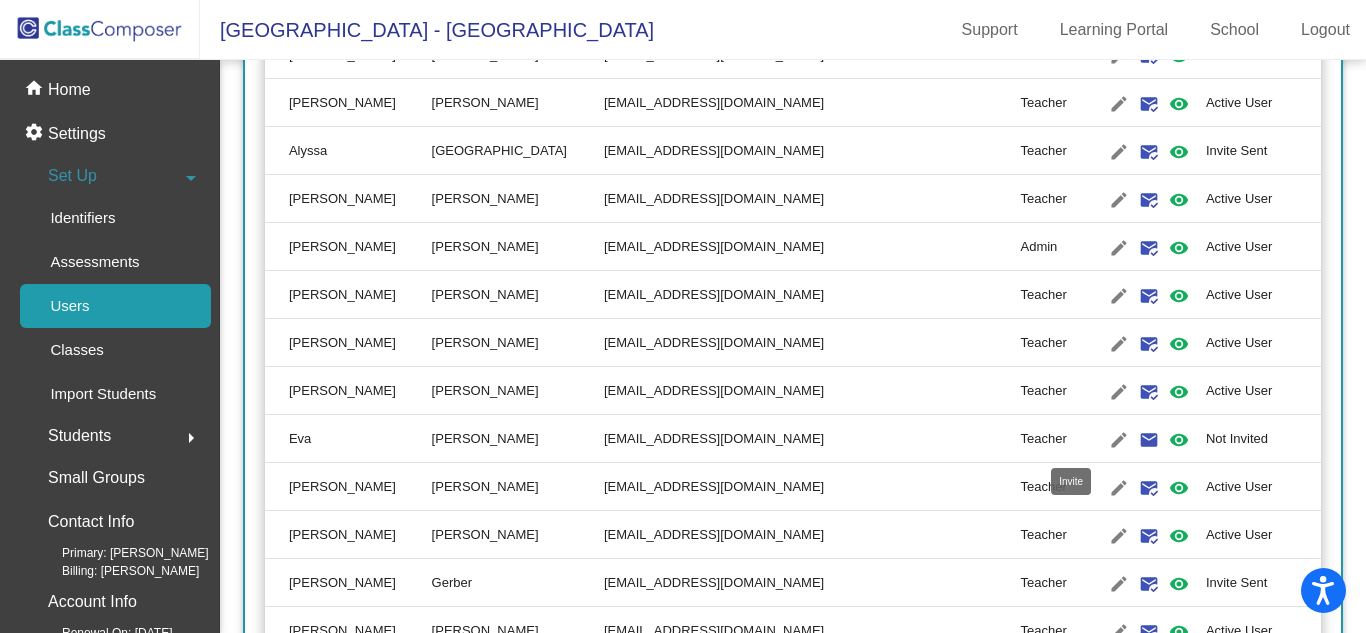 click on "email" 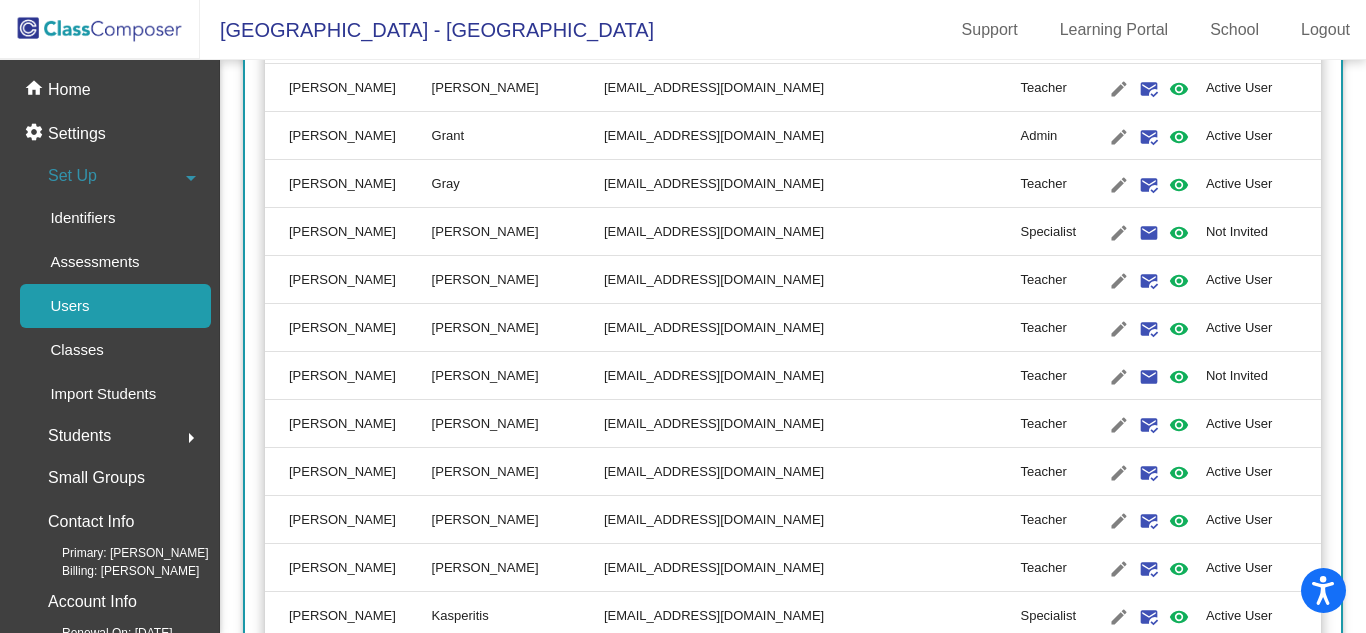 scroll, scrollTop: 1581, scrollLeft: 0, axis: vertical 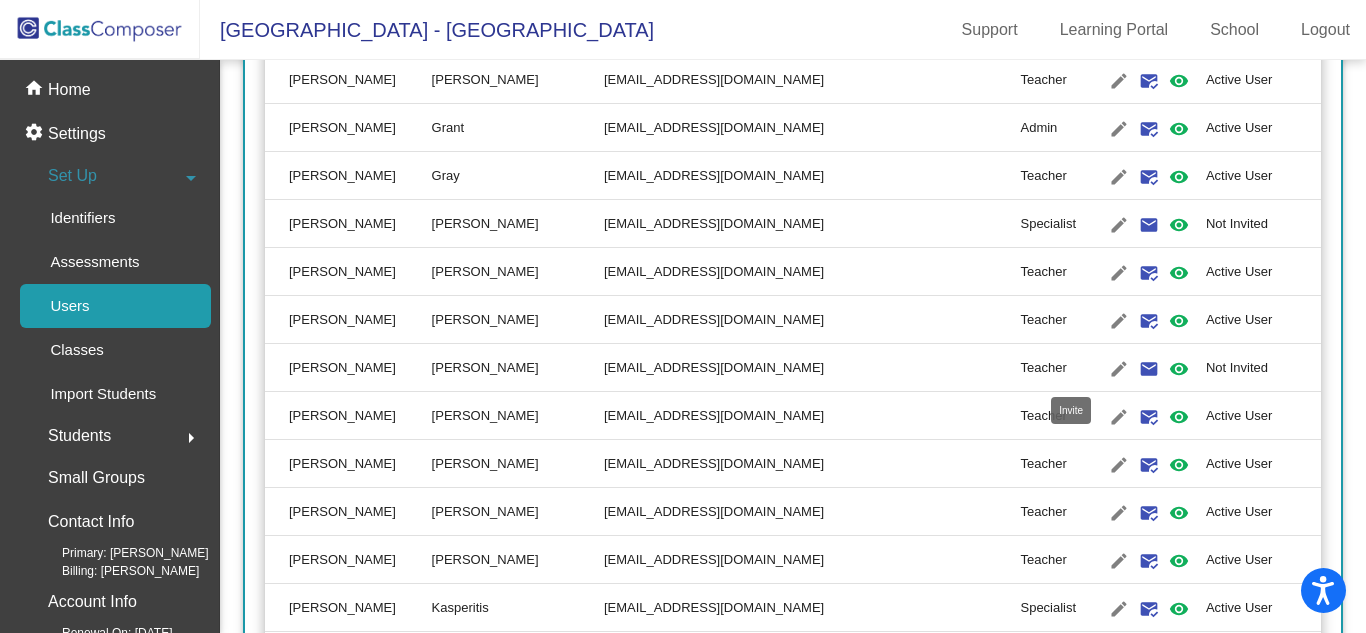 click on "email" 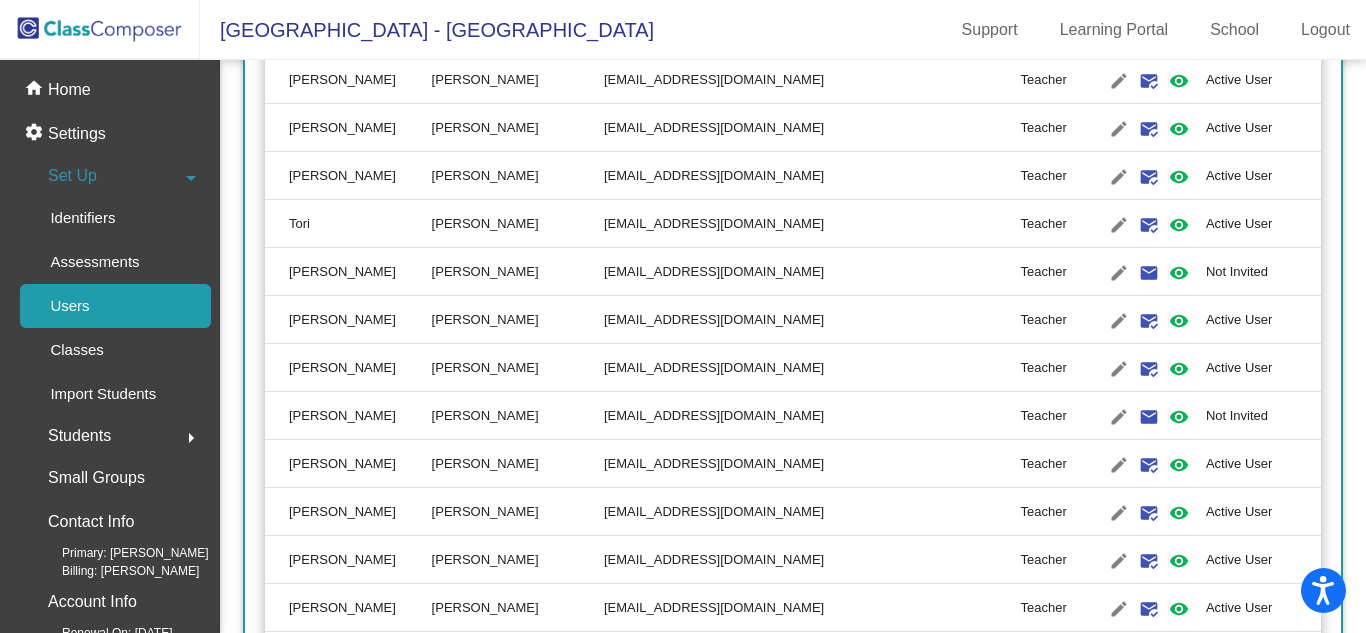 scroll, scrollTop: 2302, scrollLeft: 0, axis: vertical 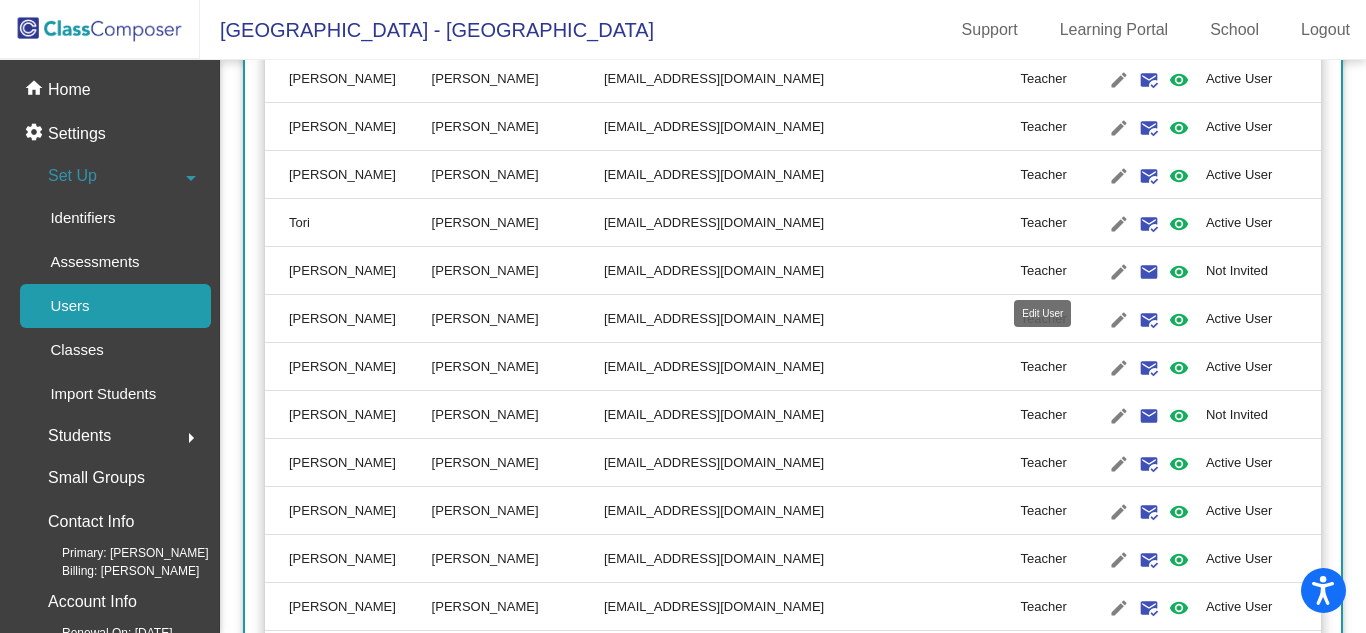 click on "edit" 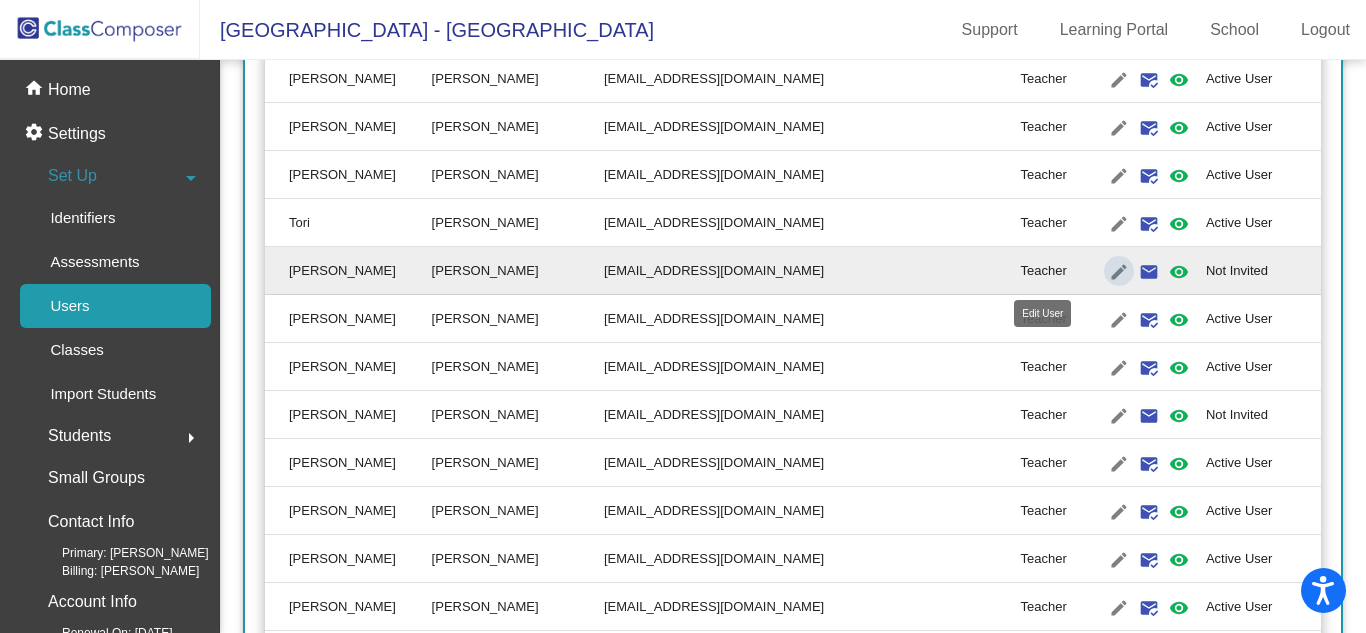 type on "[PERSON_NAME]" 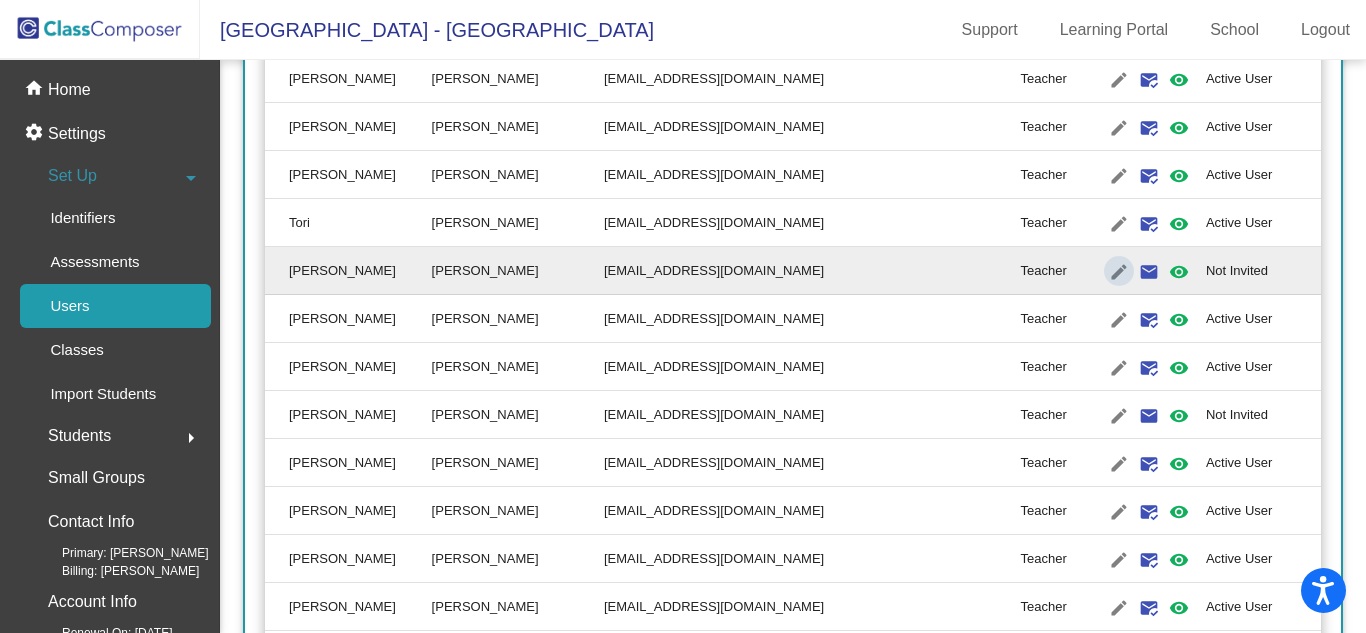 scroll, scrollTop: 0, scrollLeft: 0, axis: both 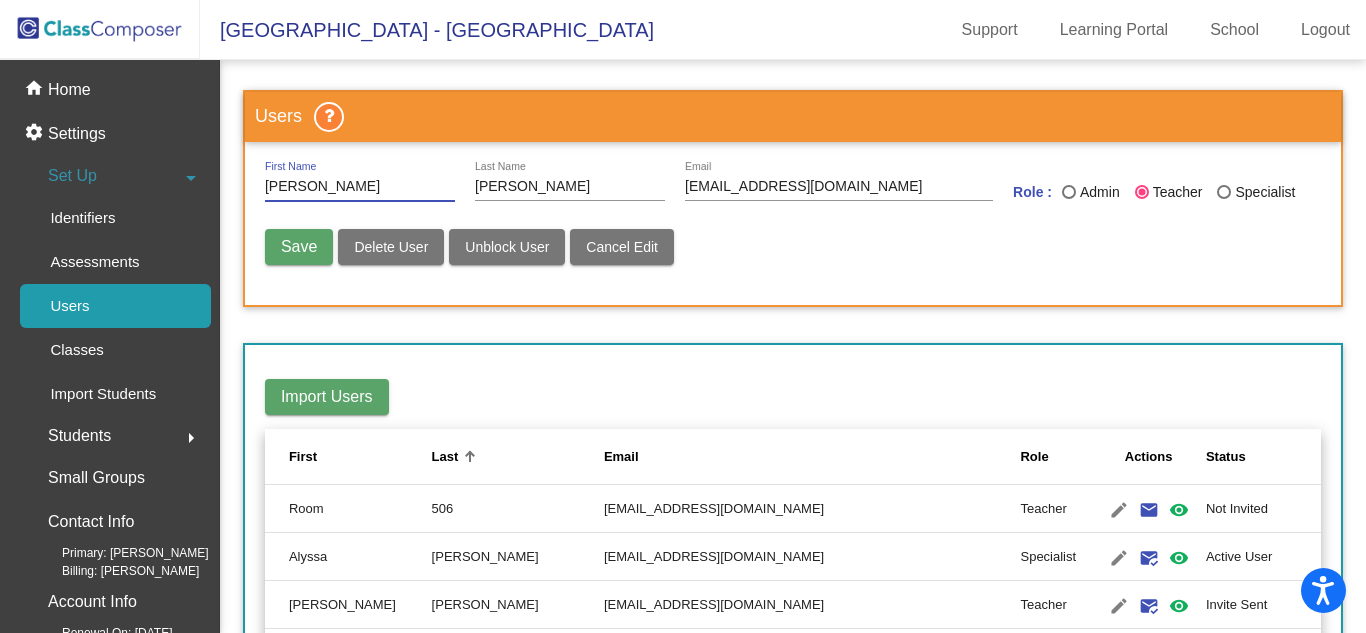 click on "Delete User" at bounding box center [391, 247] 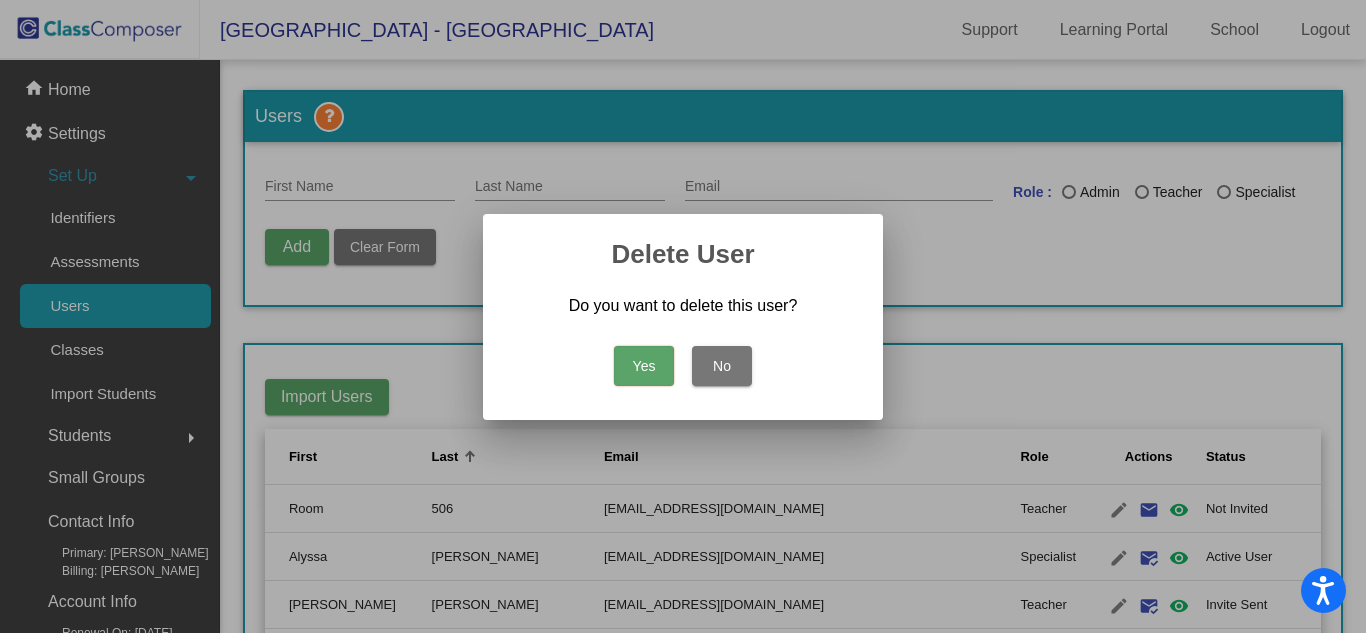 click on "Yes" at bounding box center [644, 366] 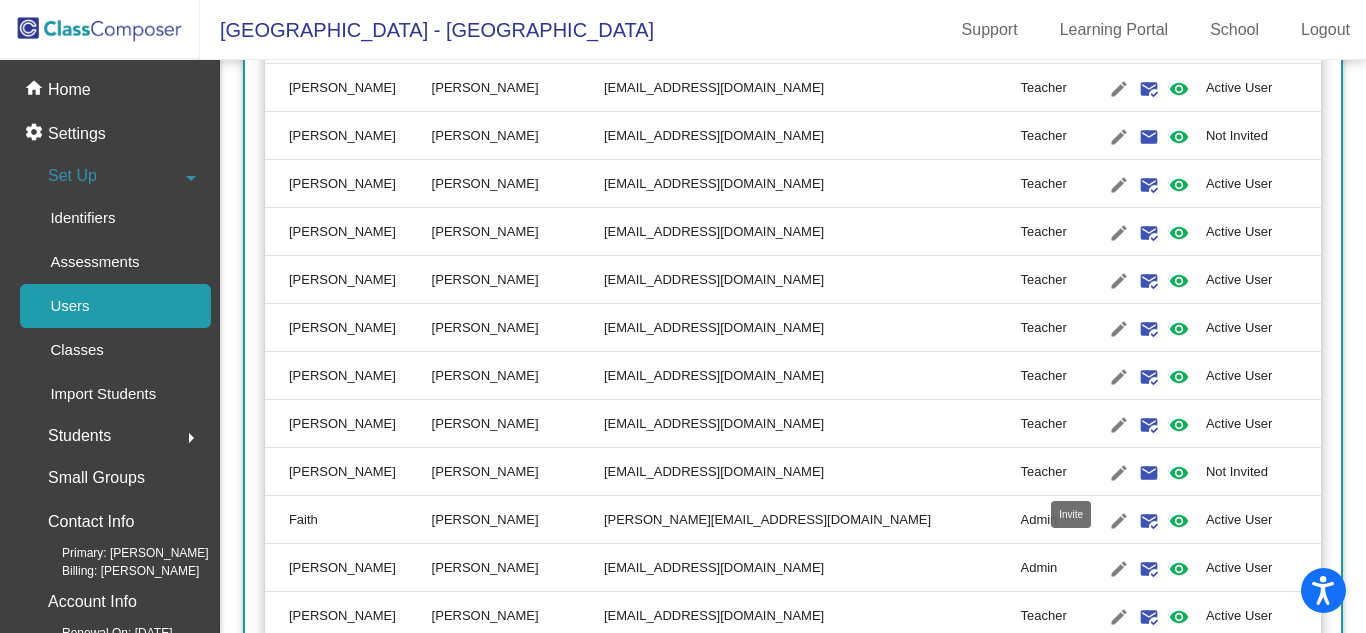 scroll, scrollTop: 2523, scrollLeft: 0, axis: vertical 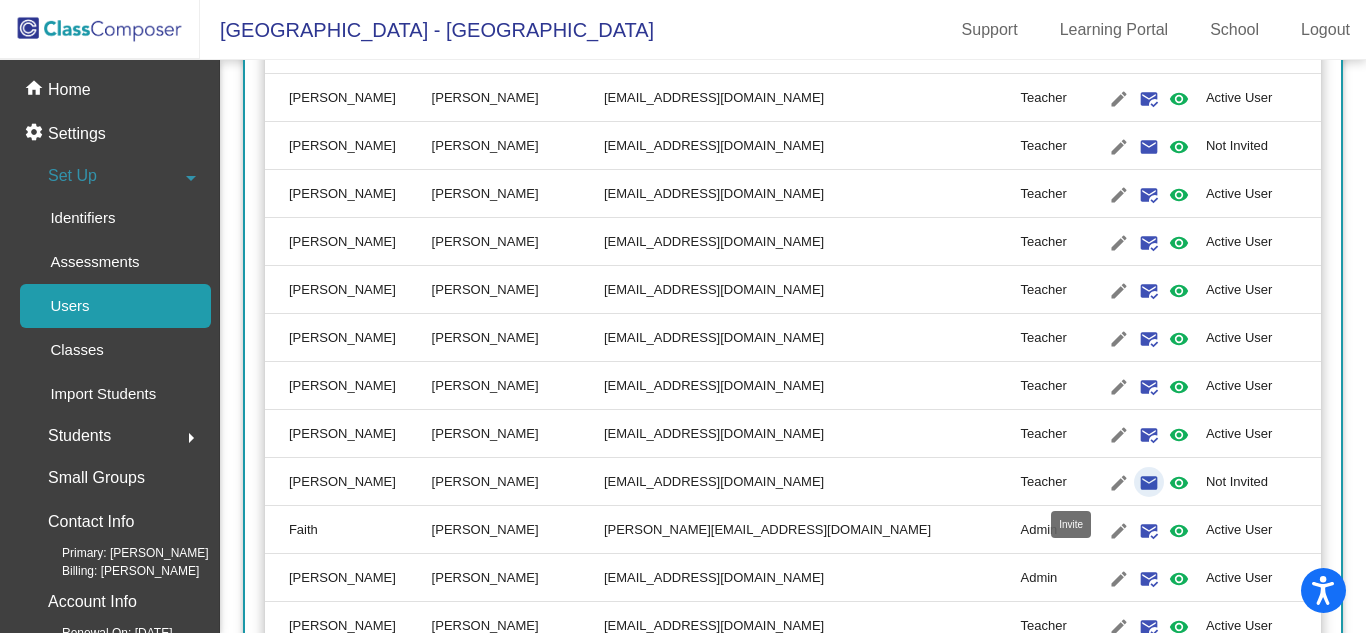 click on "email" 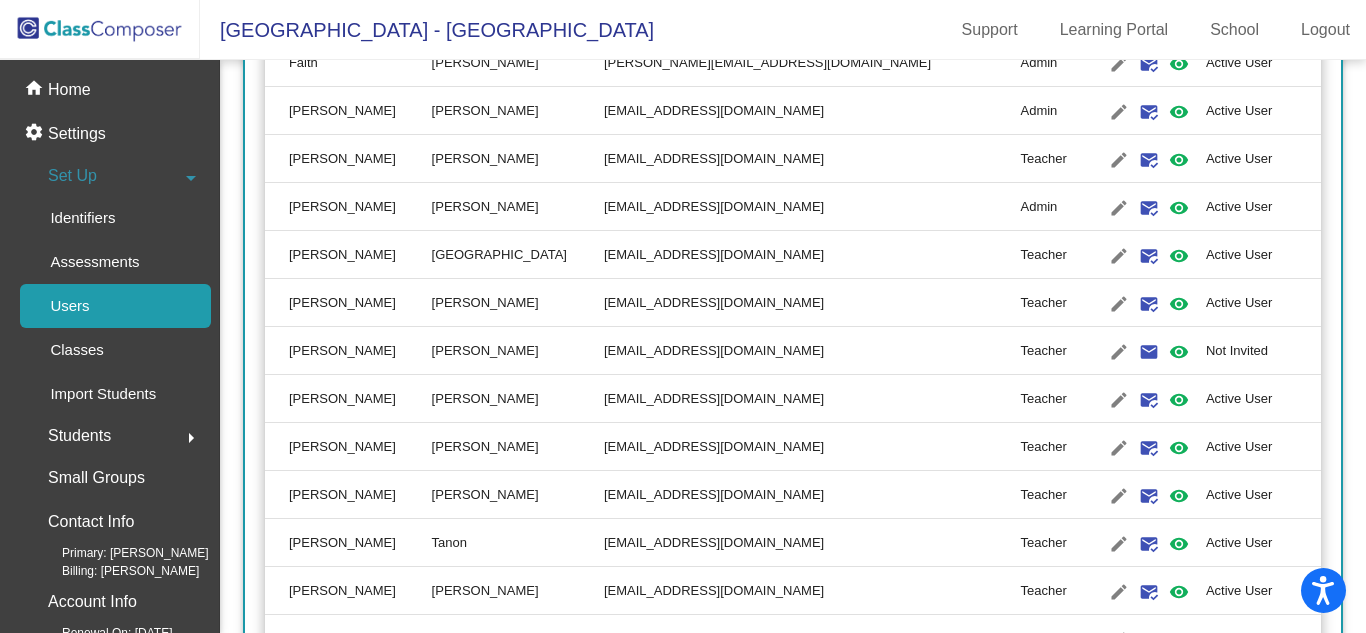 scroll, scrollTop: 2991, scrollLeft: 0, axis: vertical 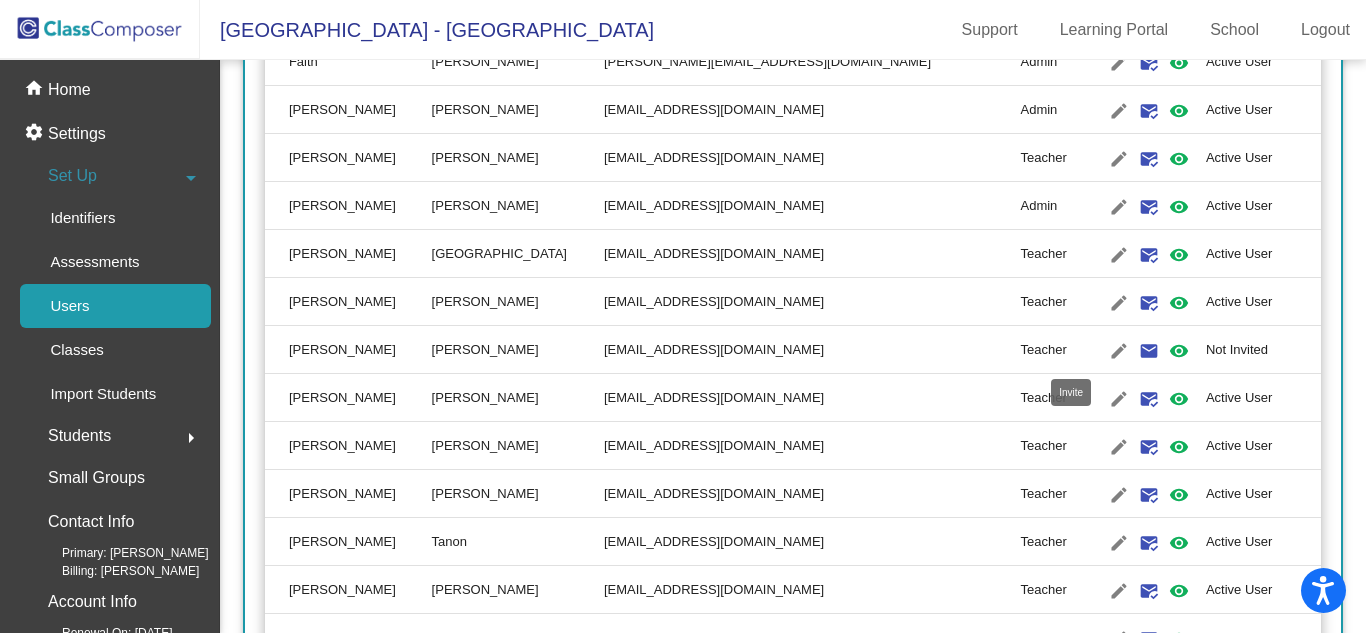 click on "email" 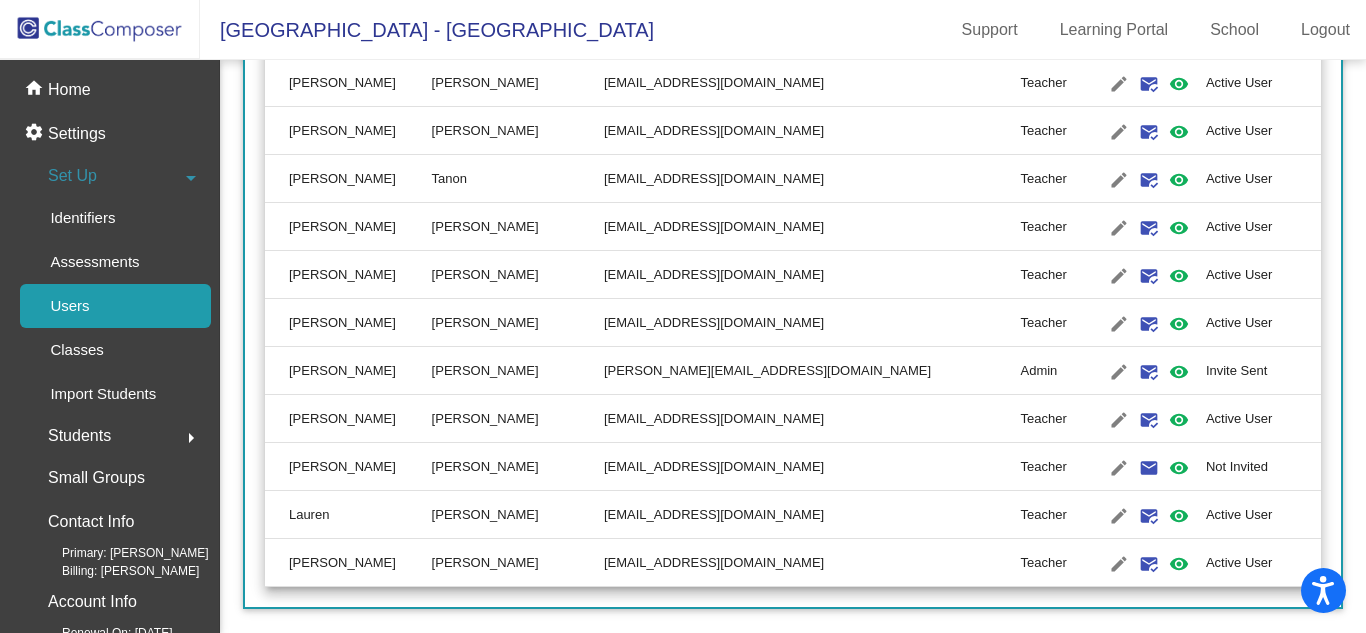 scroll, scrollTop: 3355, scrollLeft: 0, axis: vertical 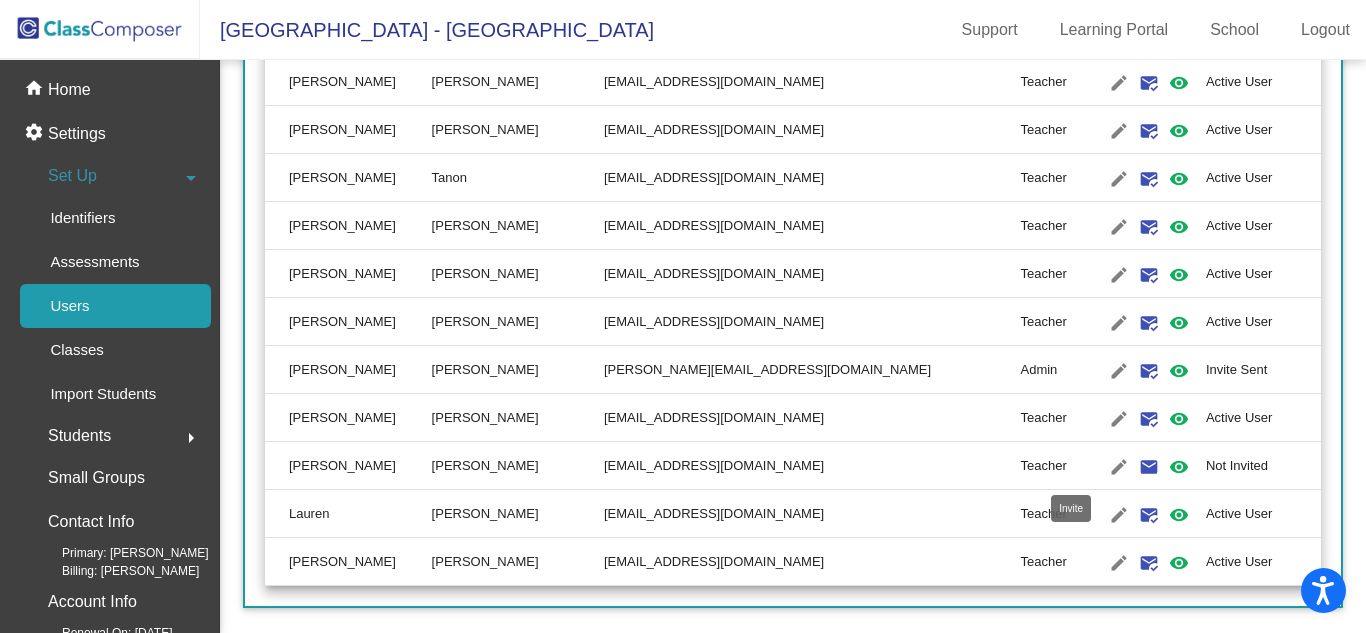 click on "email" 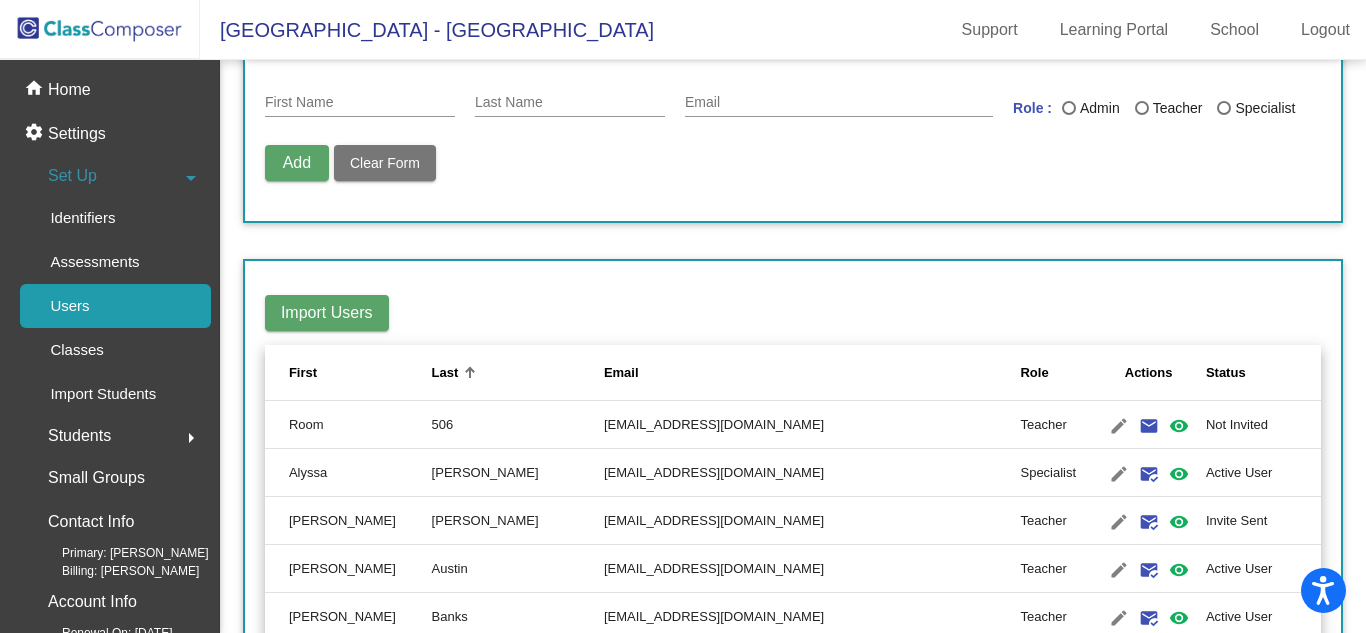 scroll, scrollTop: 0, scrollLeft: 0, axis: both 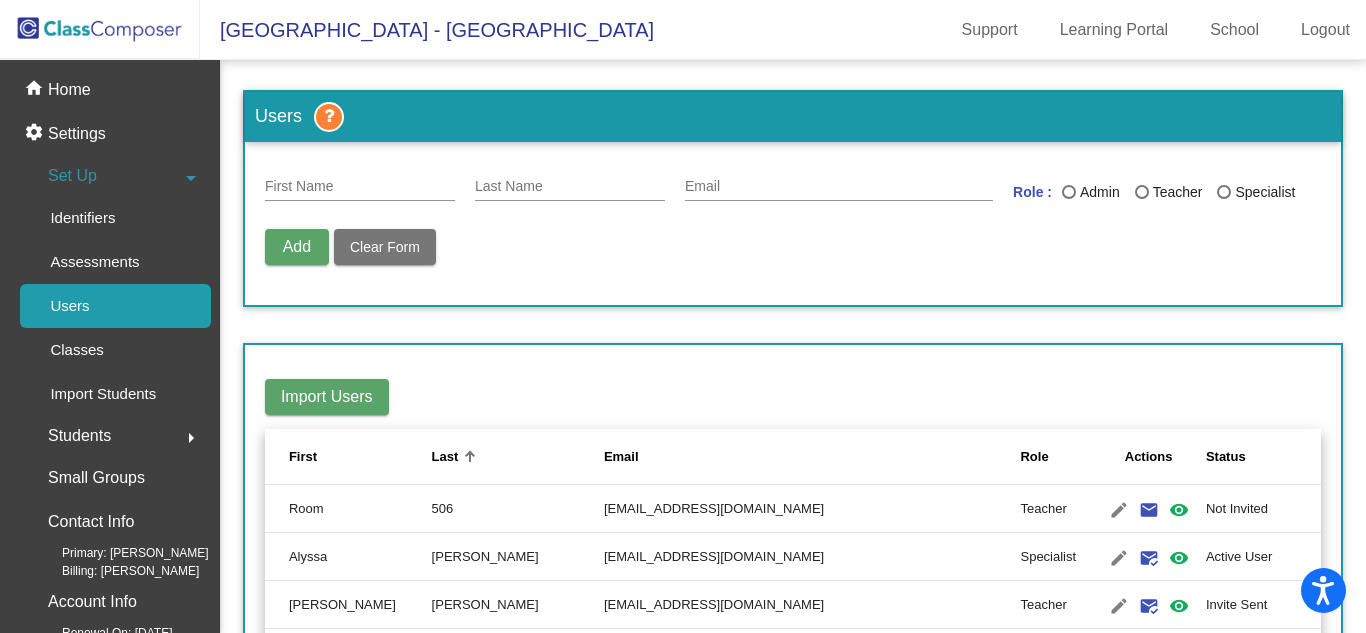 click 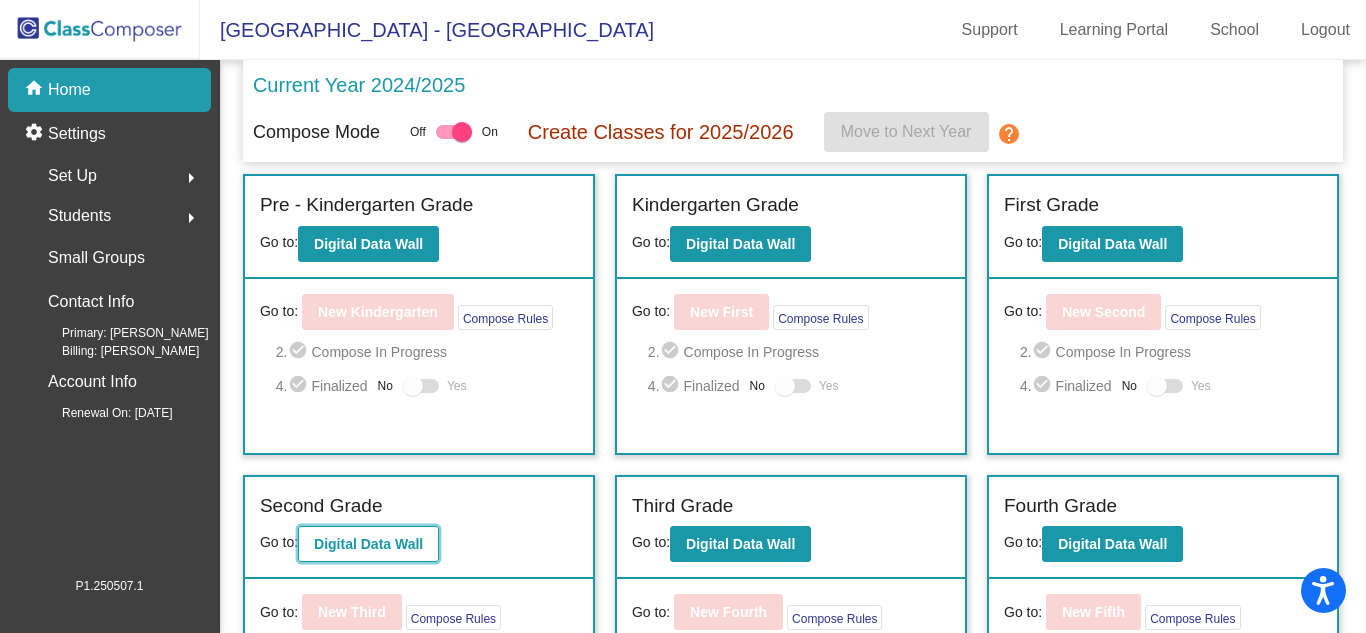 click on "Digital Data Wall" 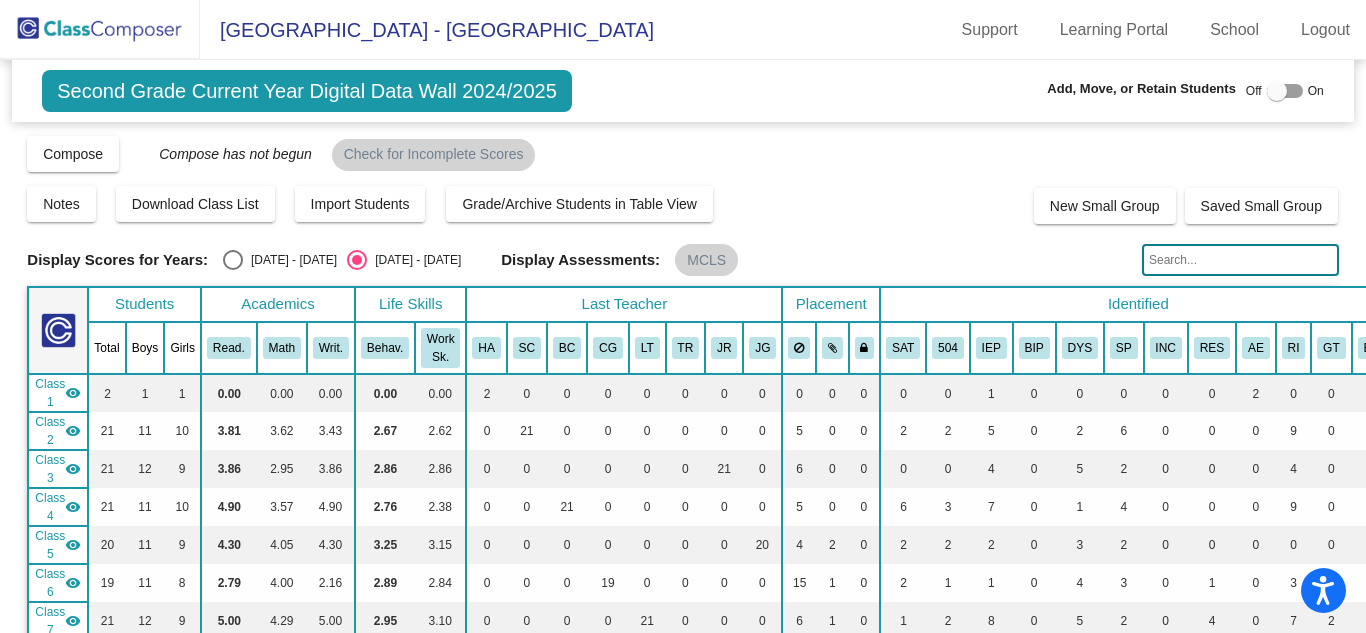 click 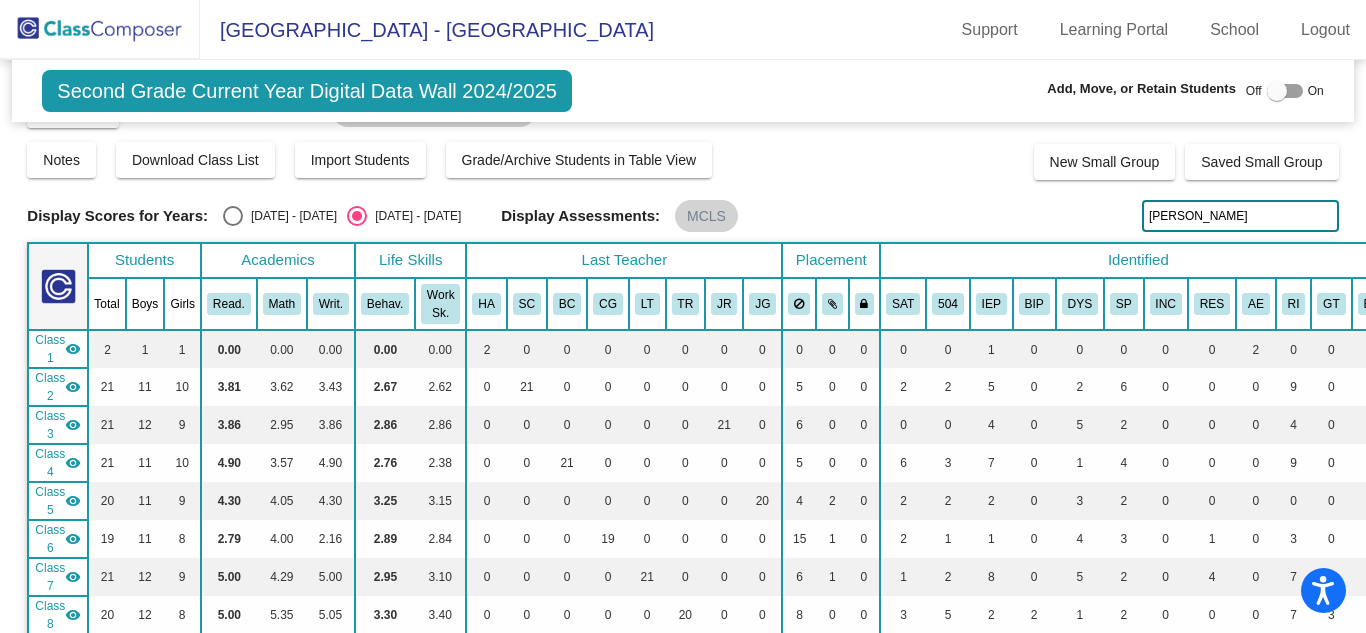 scroll, scrollTop: 43, scrollLeft: 0, axis: vertical 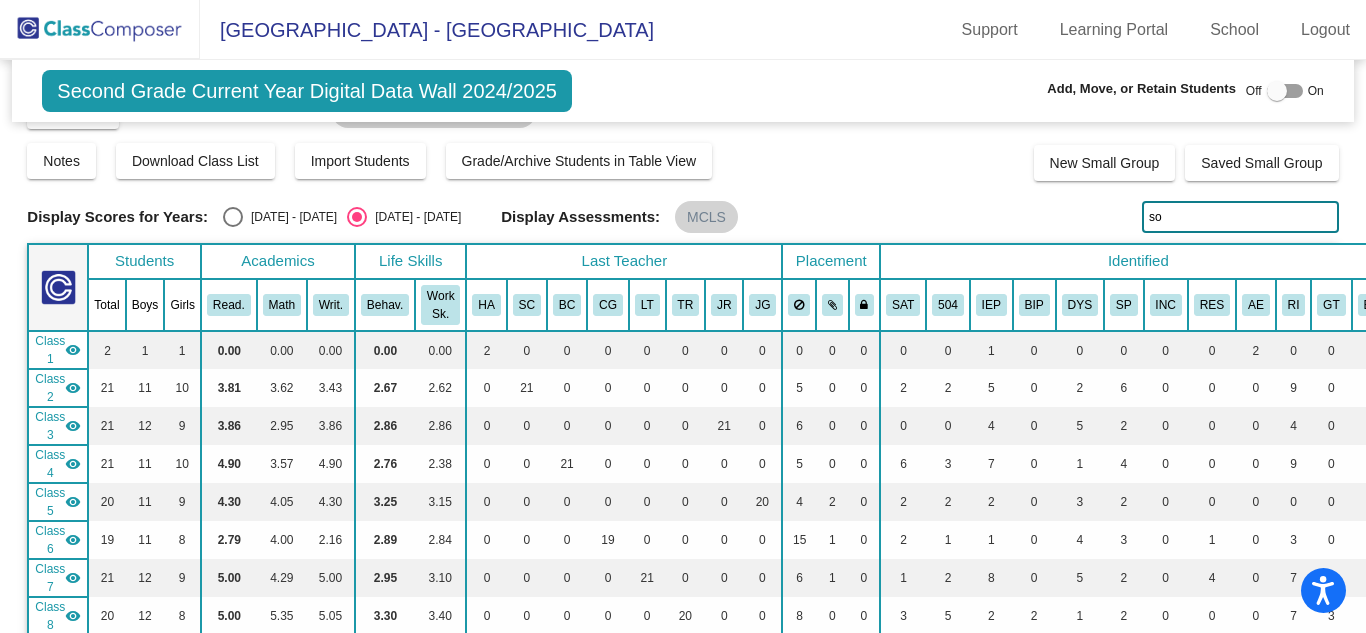 type on "s" 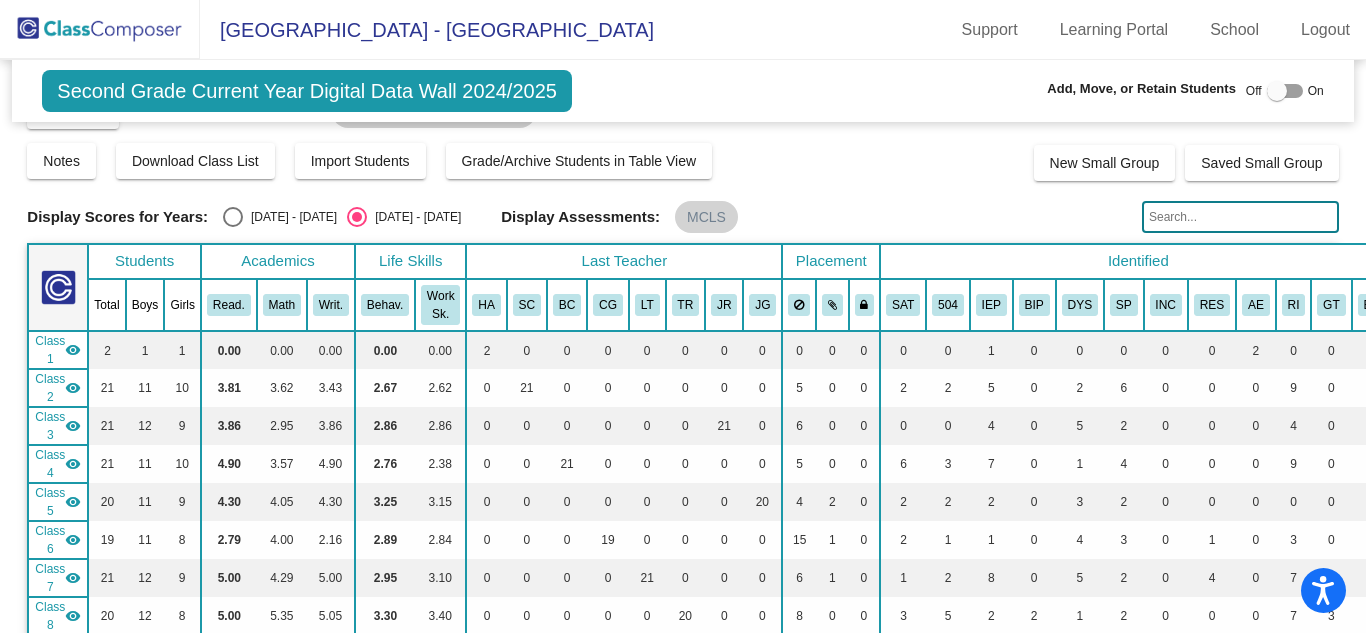 type 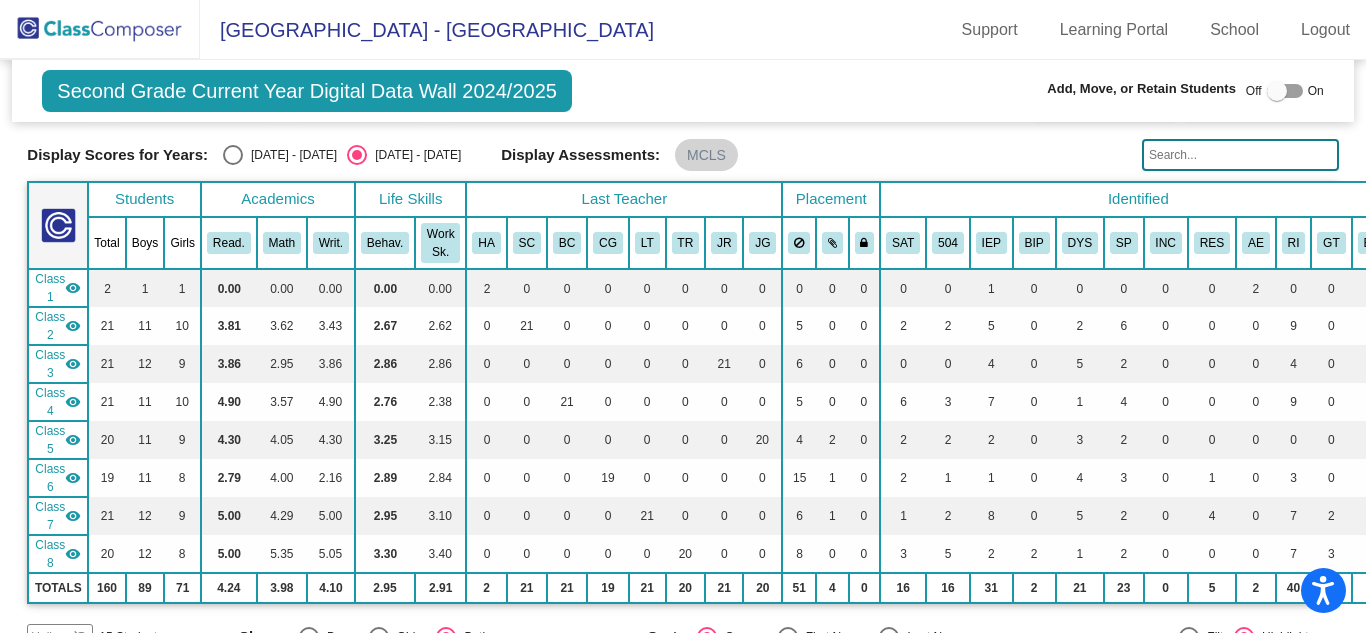 scroll, scrollTop: 0, scrollLeft: 0, axis: both 